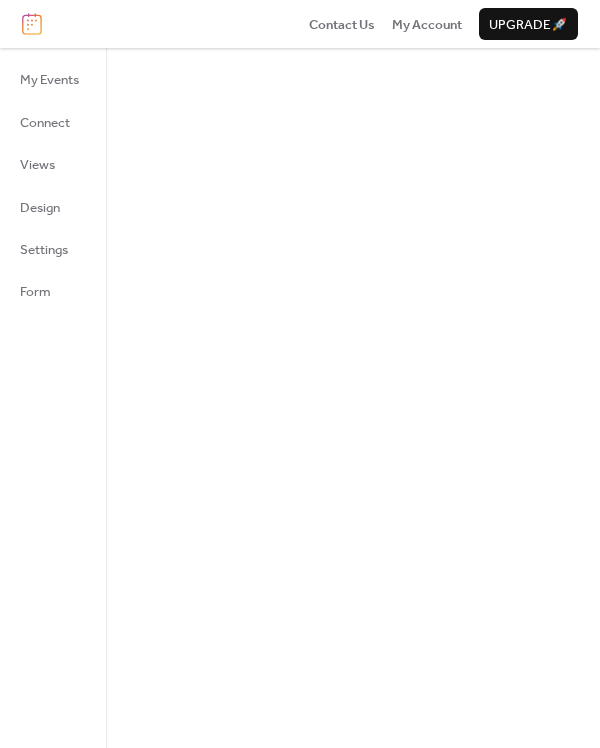scroll, scrollTop: 0, scrollLeft: 0, axis: both 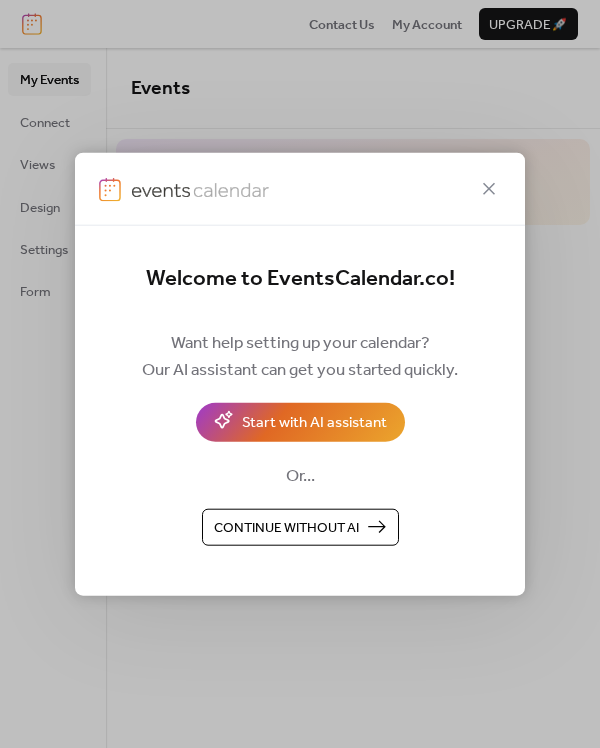click on "Continue without AI" at bounding box center (286, 528) 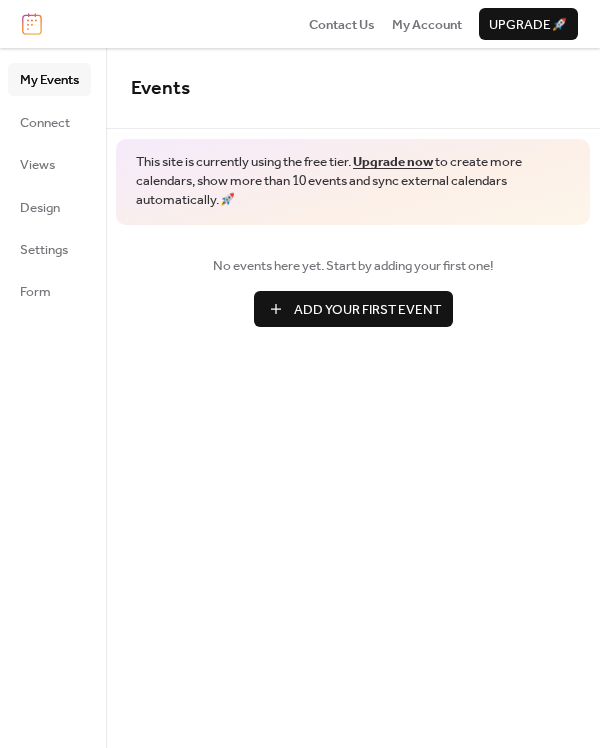 click on "Add Your First Event" at bounding box center [367, 310] 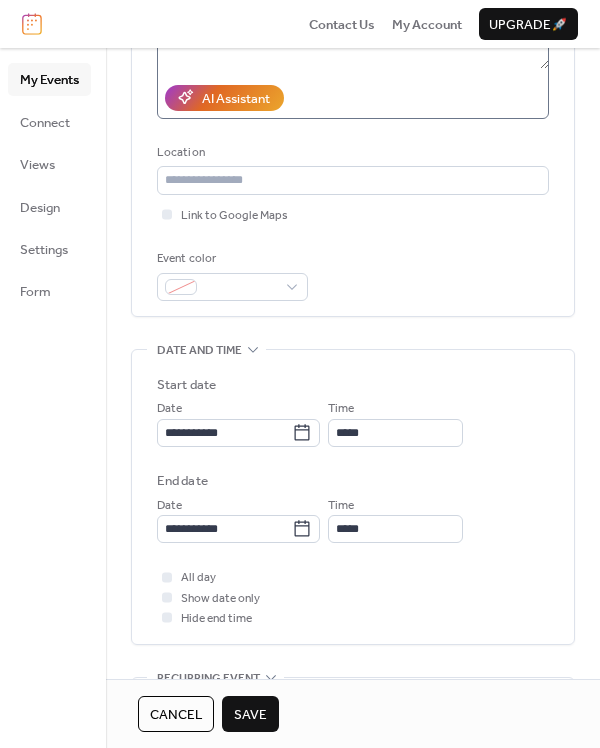 scroll, scrollTop: 375, scrollLeft: 0, axis: vertical 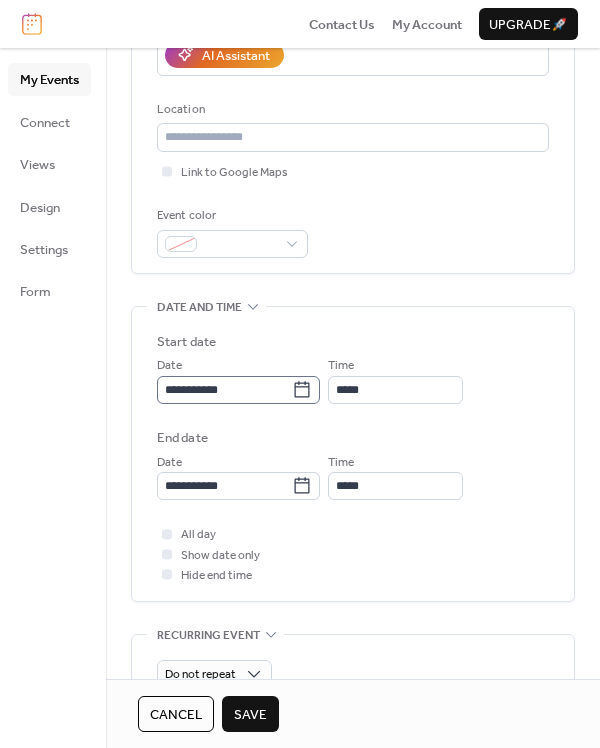 type on "**********" 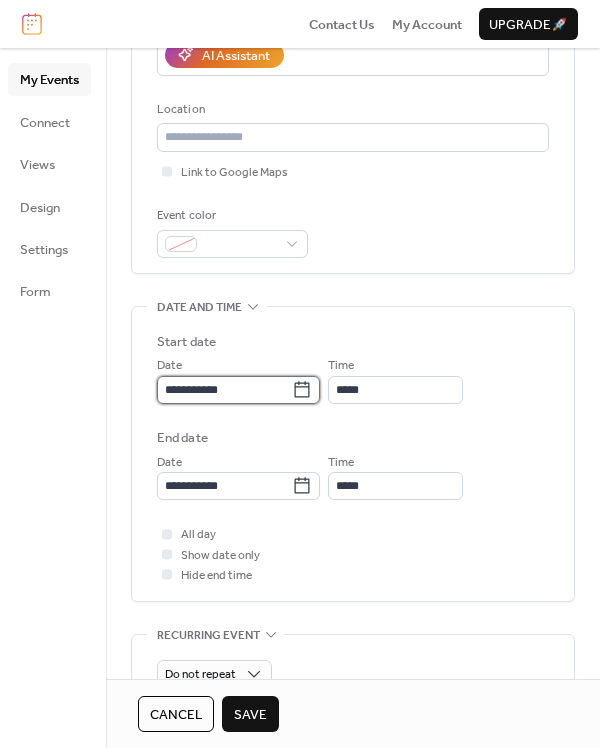 click on "**********" at bounding box center (224, 390) 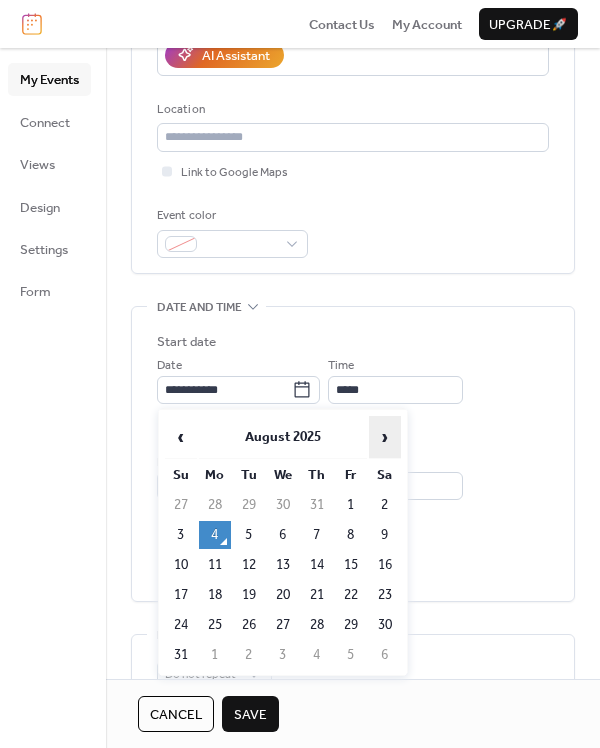 click on "›" at bounding box center [385, 437] 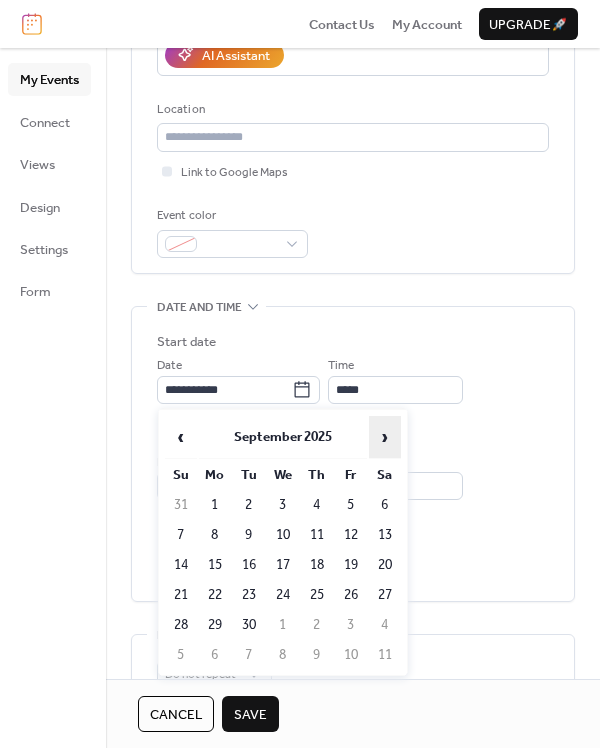 click on "›" at bounding box center (385, 437) 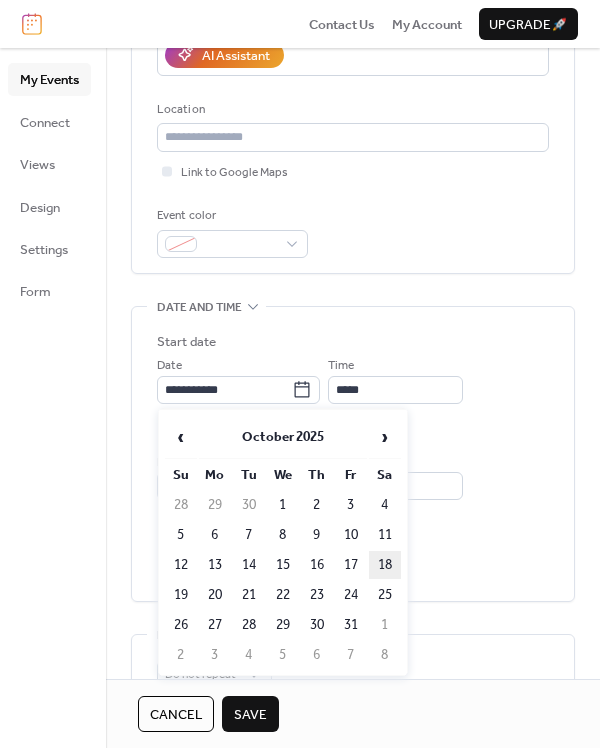 click on "18" at bounding box center (385, 565) 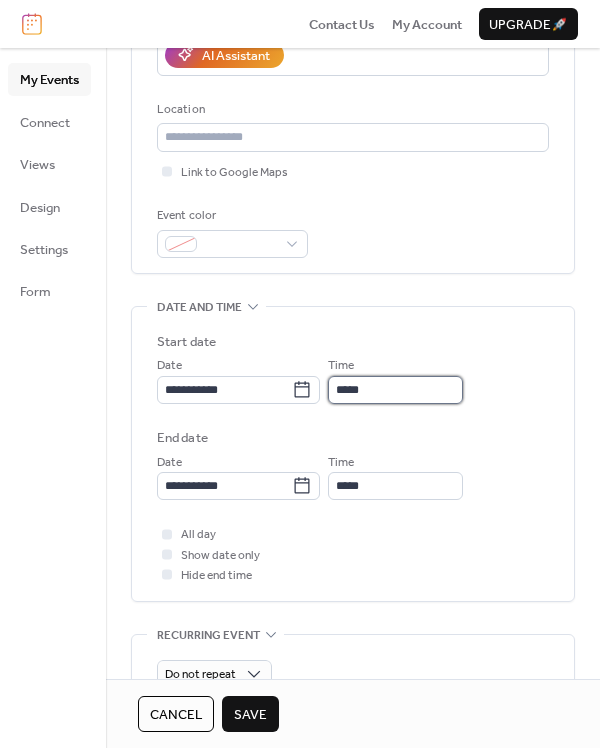 click on "*****" at bounding box center [395, 390] 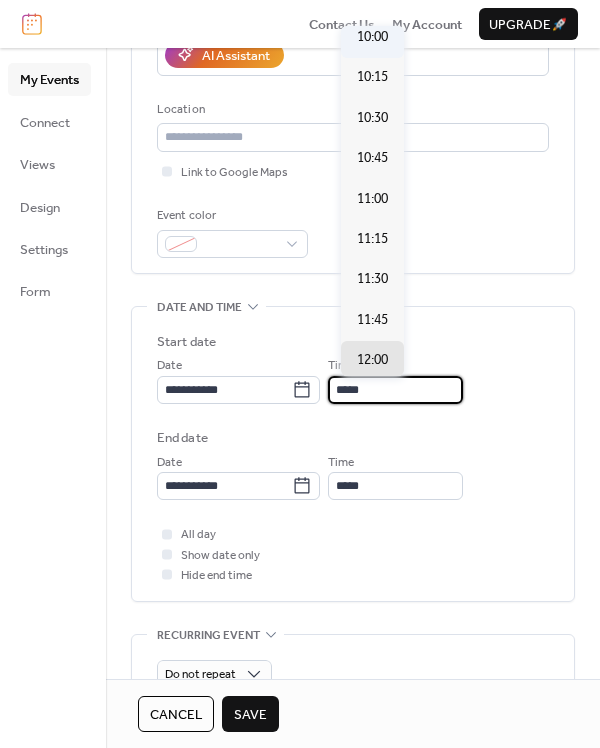 scroll, scrollTop: 1565, scrollLeft: 0, axis: vertical 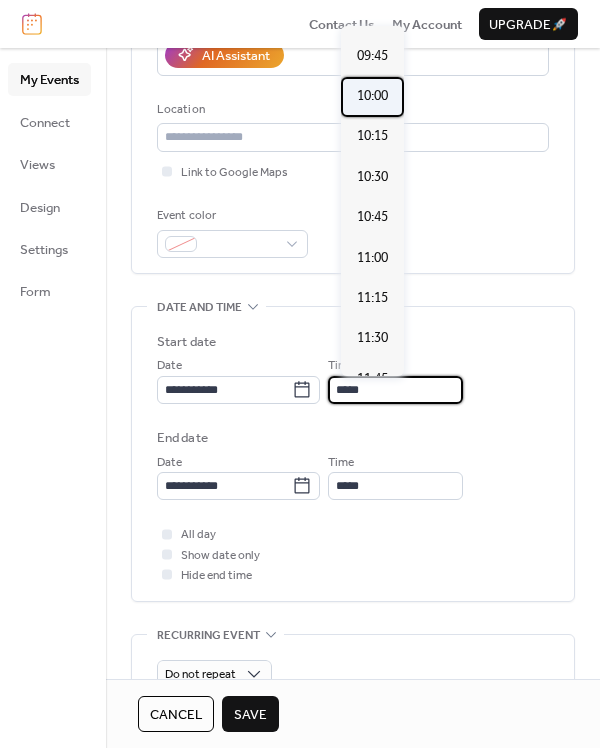 click on "10:00" at bounding box center (372, 96) 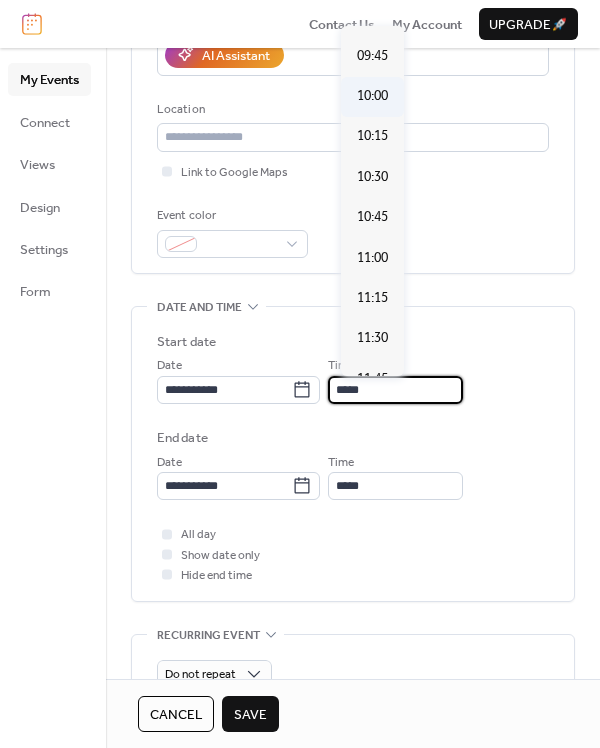type on "*****" 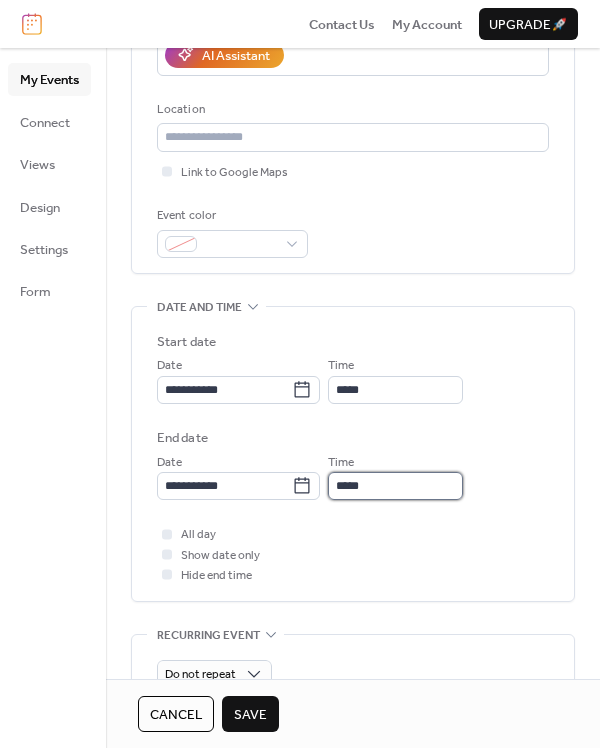 click on "*****" at bounding box center [395, 486] 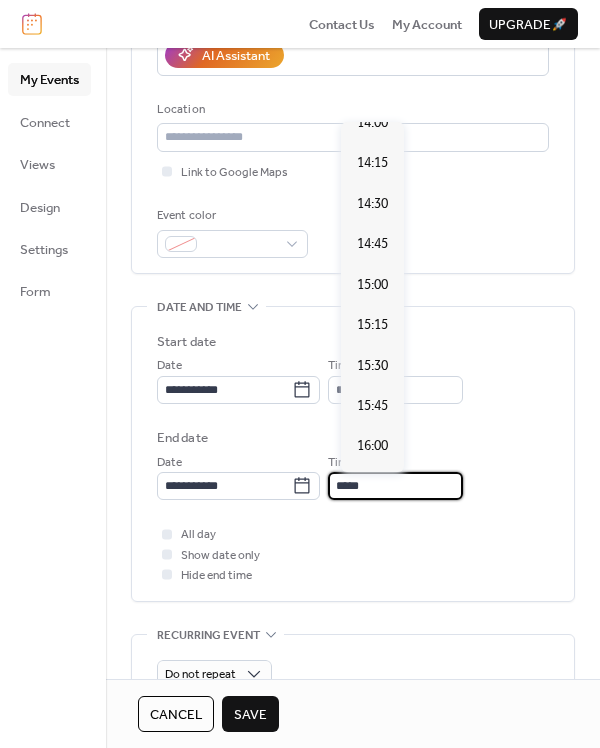 scroll, scrollTop: 625, scrollLeft: 0, axis: vertical 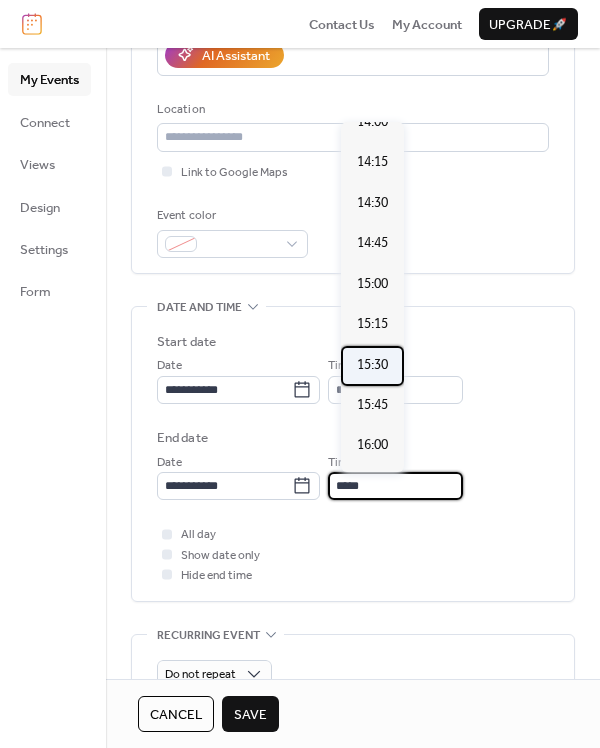 click on "15:30" at bounding box center (372, 365) 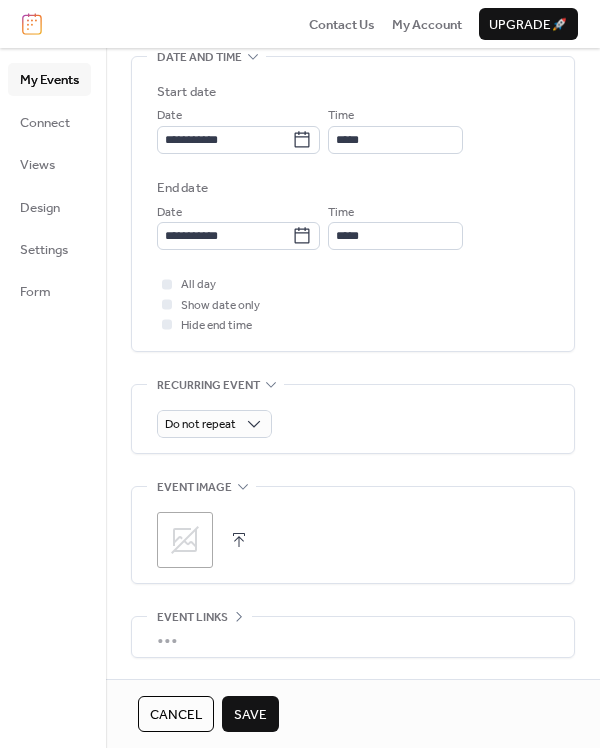 scroll, scrollTop: 750, scrollLeft: 0, axis: vertical 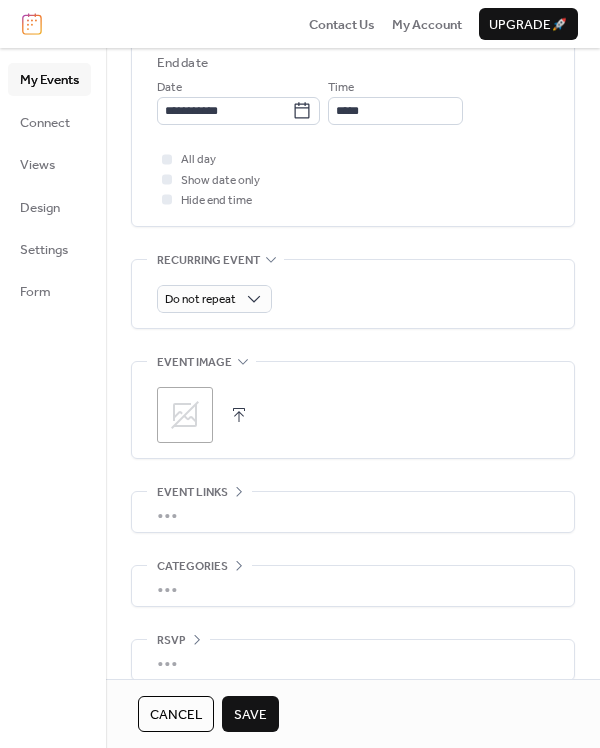 click 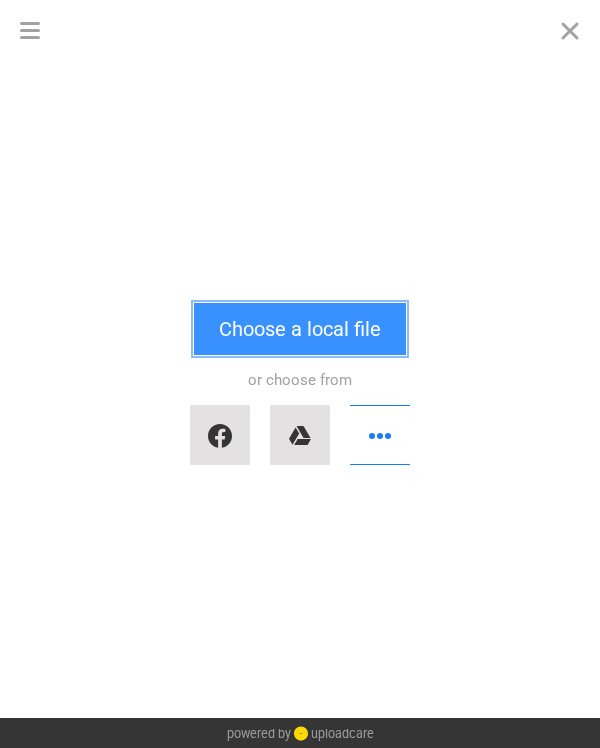 click on "Choose a local file" at bounding box center (300, 329) 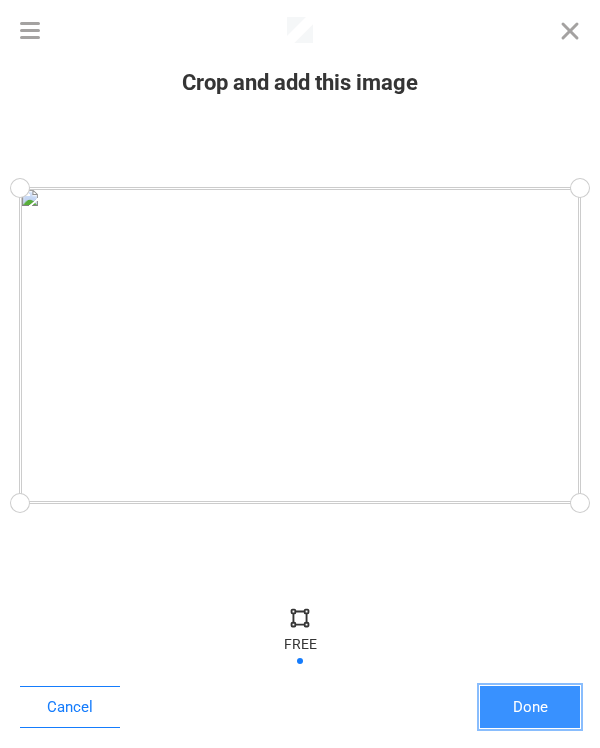 click on "Done" at bounding box center [530, 707] 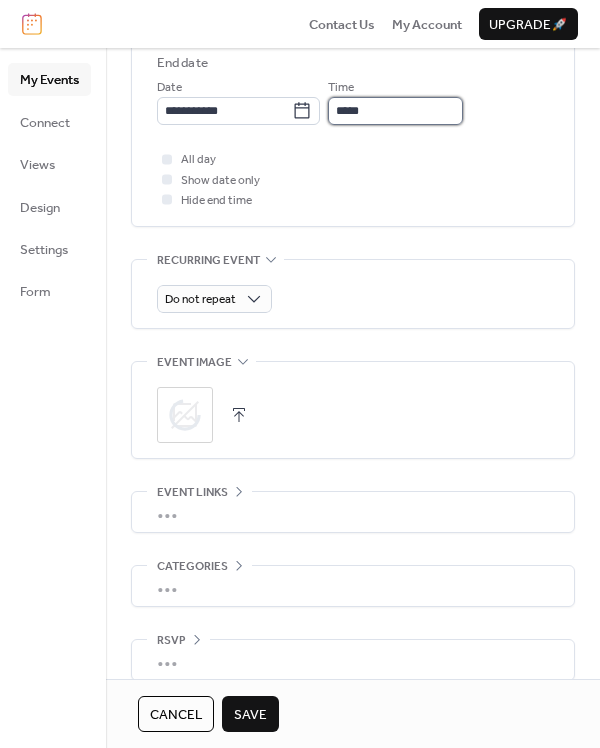 click on "*****" at bounding box center [395, 111] 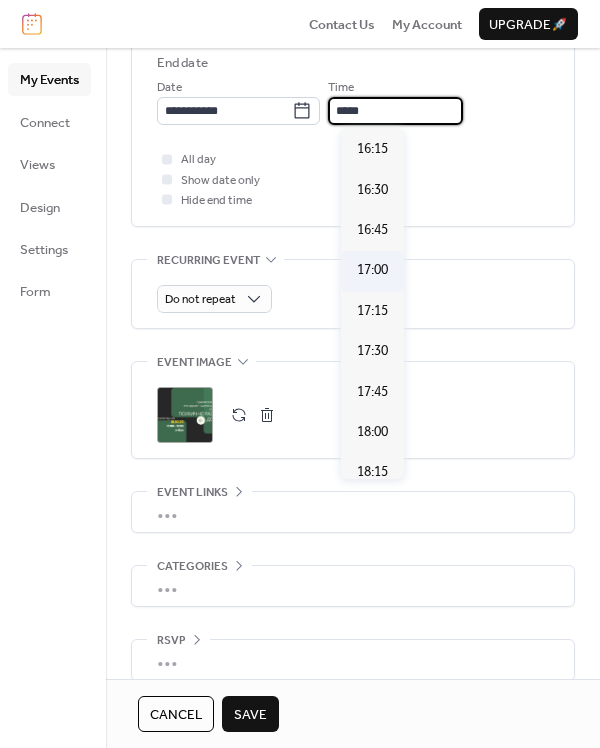 scroll, scrollTop: 974, scrollLeft: 0, axis: vertical 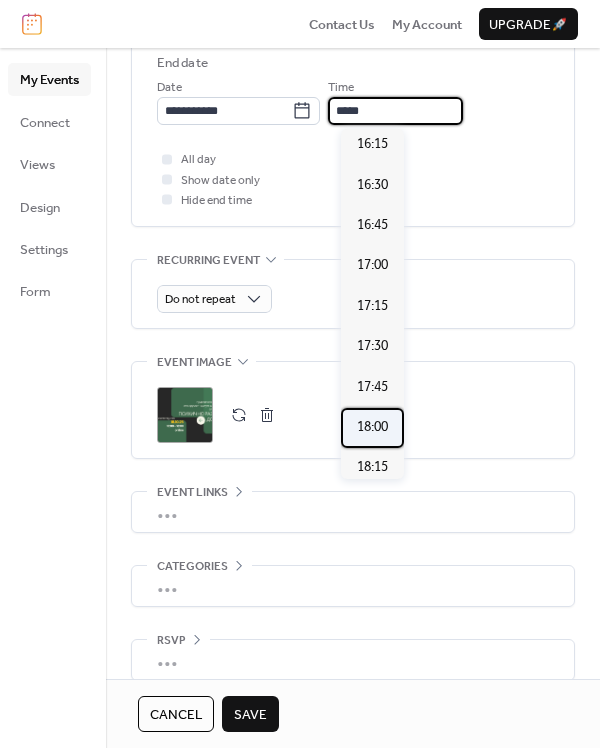 click on "18:00" at bounding box center [372, 427] 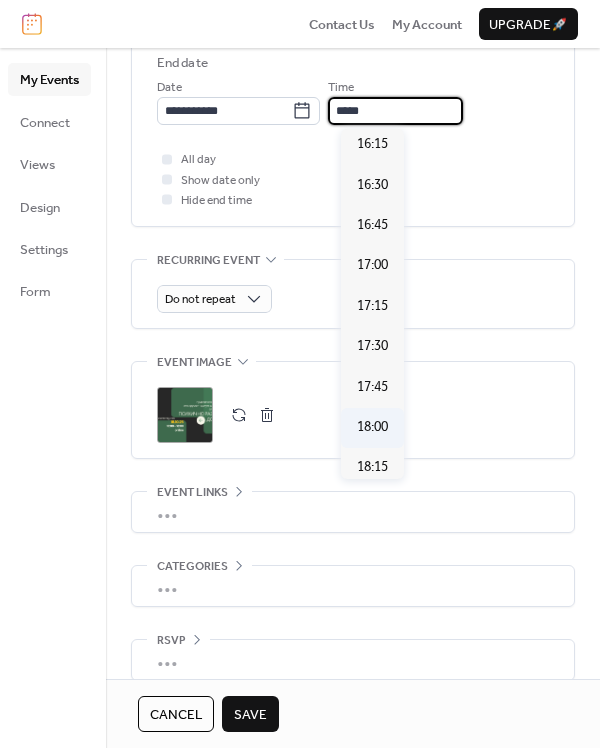 type on "*****" 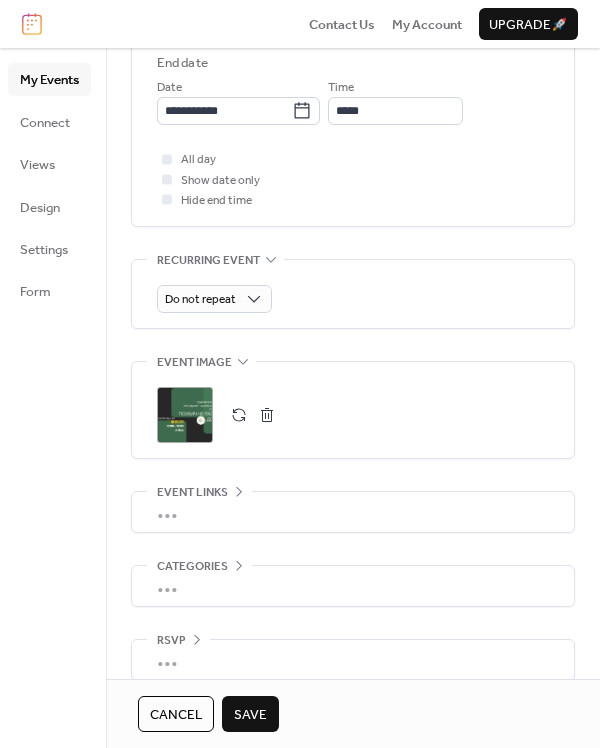 scroll, scrollTop: 772, scrollLeft: 0, axis: vertical 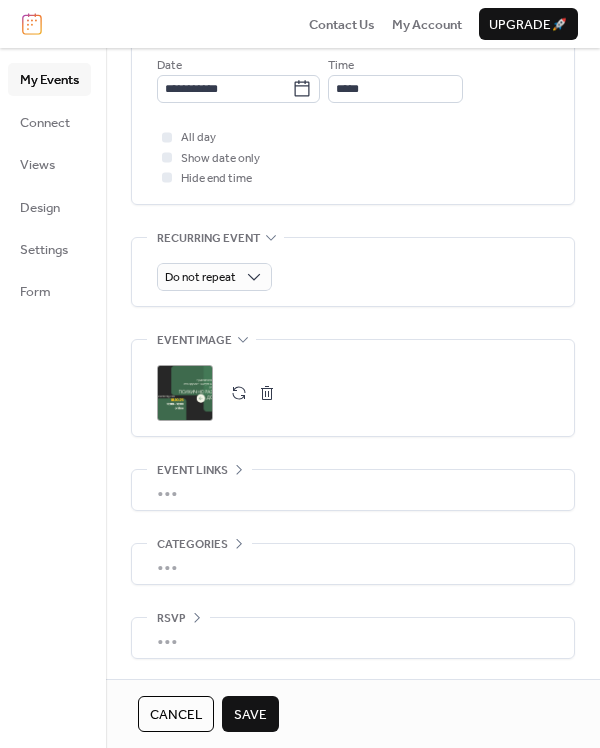 click on "•••" at bounding box center [353, 564] 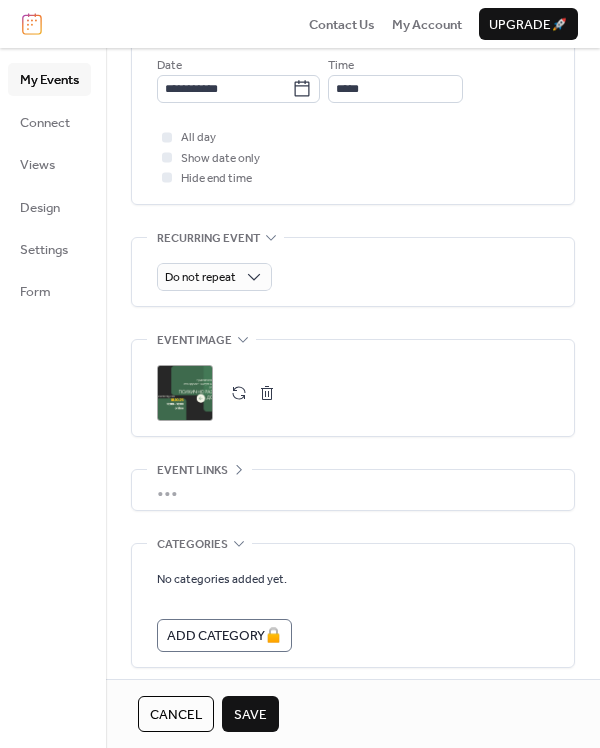 click on "No categories added yet. Add Category  🔒" at bounding box center [353, 605] 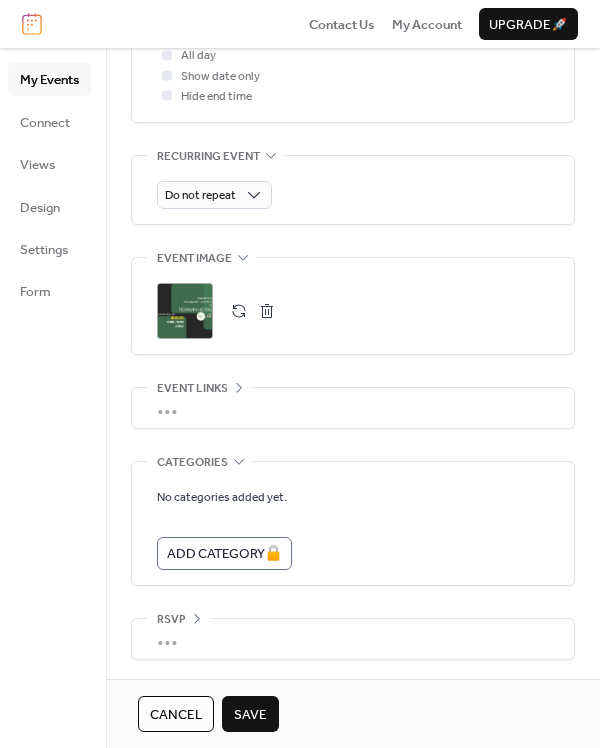 scroll, scrollTop: 855, scrollLeft: 0, axis: vertical 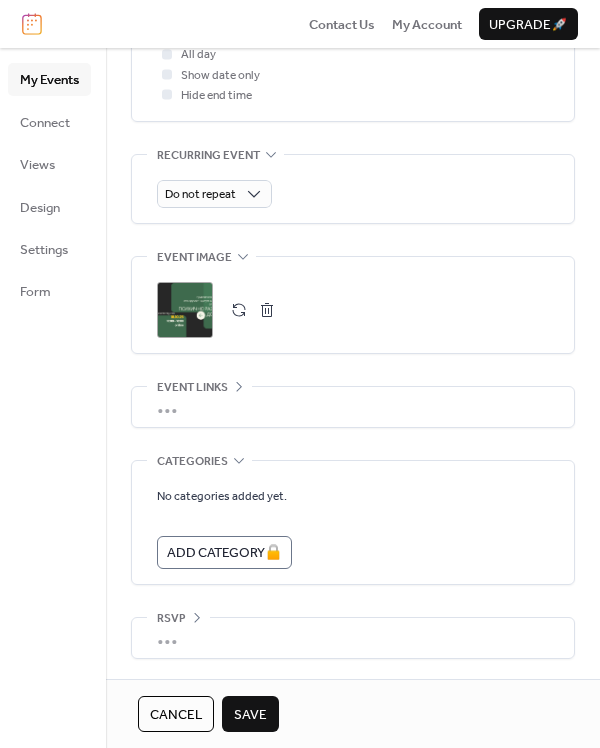 click on "Save" at bounding box center (250, 715) 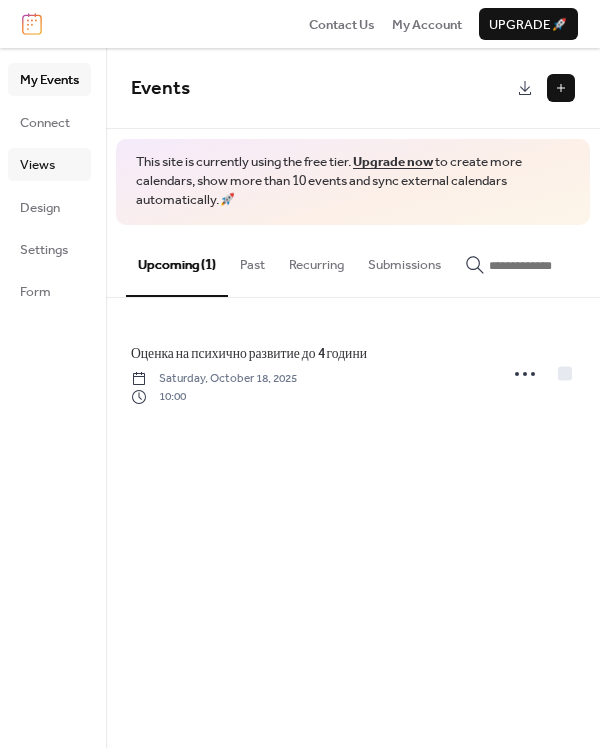click on "Views" at bounding box center [49, 164] 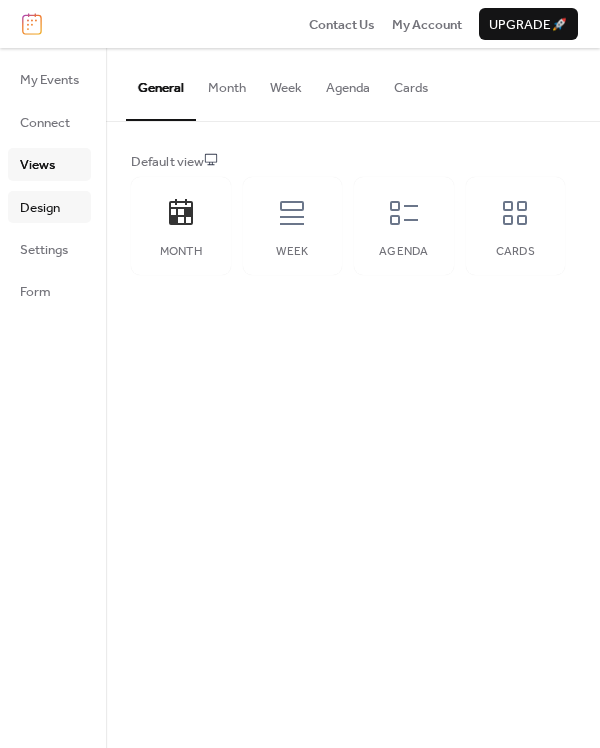 click on "Design" at bounding box center (40, 208) 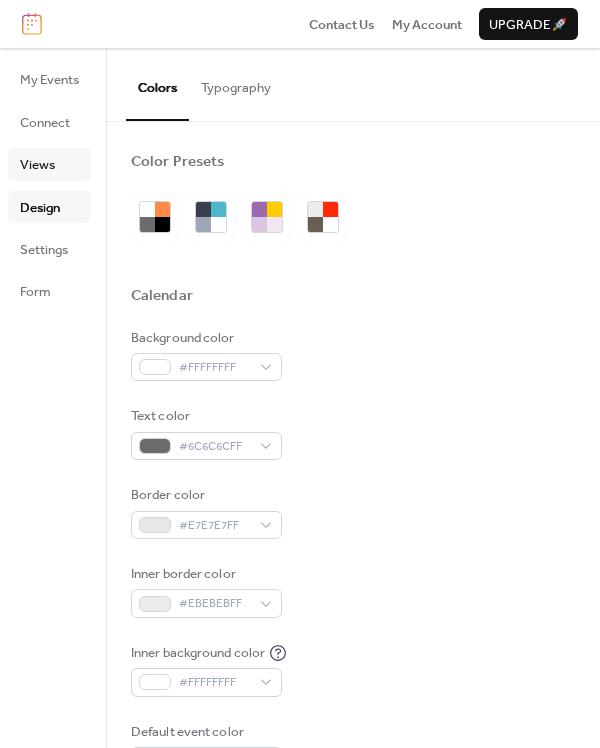 click on "Views" at bounding box center [37, 165] 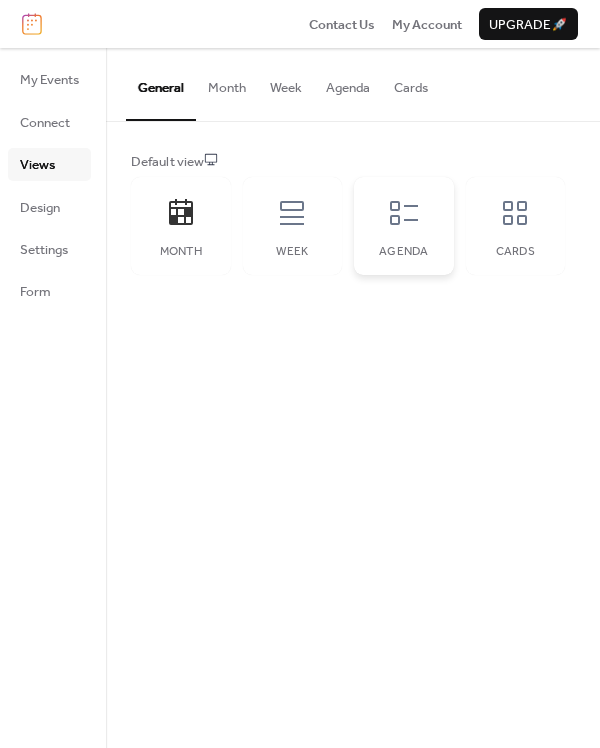 click 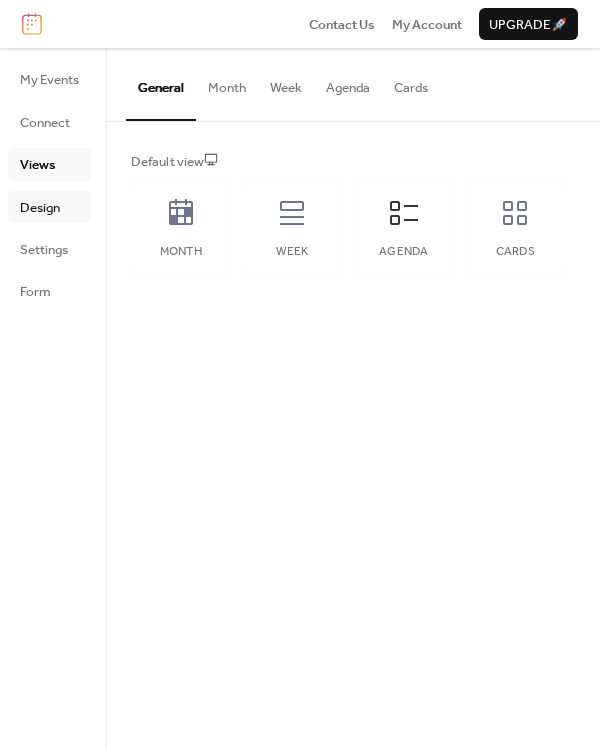 click on "Design" at bounding box center [40, 208] 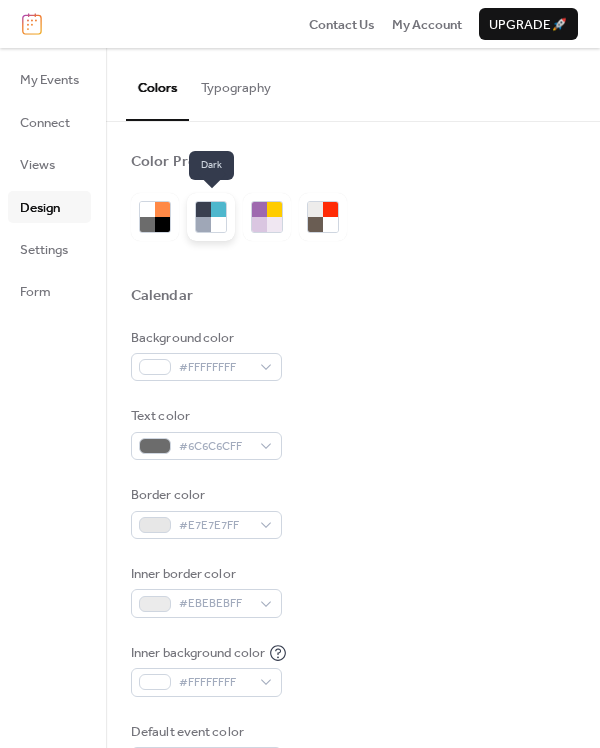 click at bounding box center (218, 224) 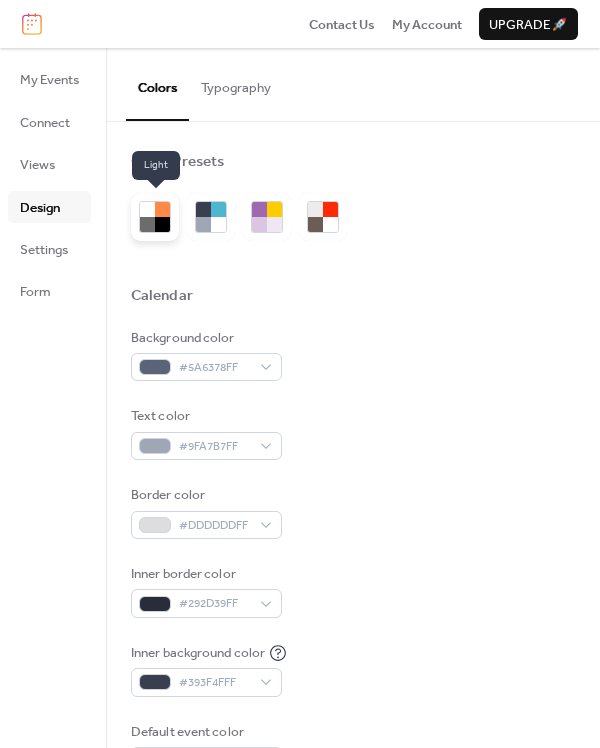 click at bounding box center (147, 224) 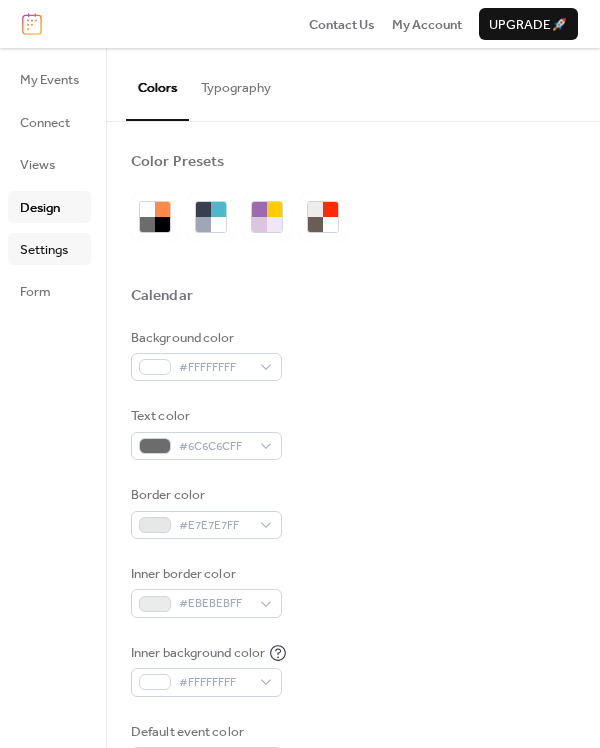 click on "Settings" at bounding box center (44, 250) 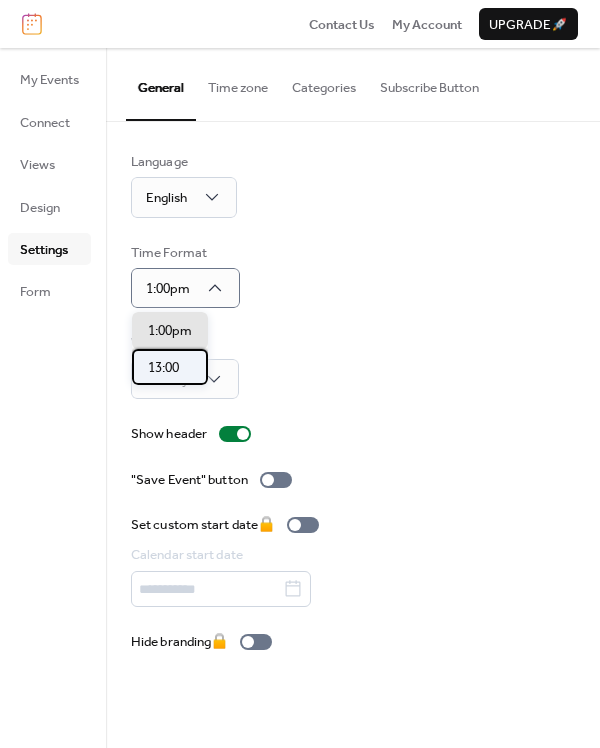 click on "13:00" at bounding box center (163, 368) 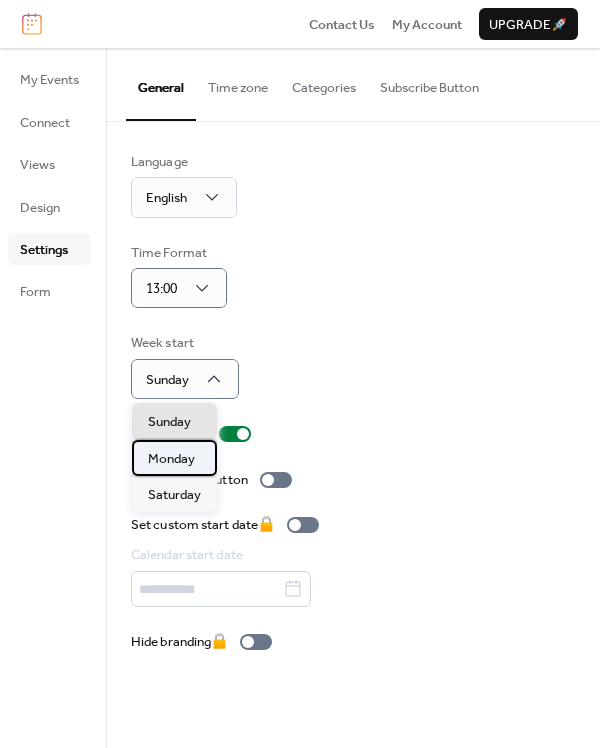 click on "Monday" at bounding box center [171, 459] 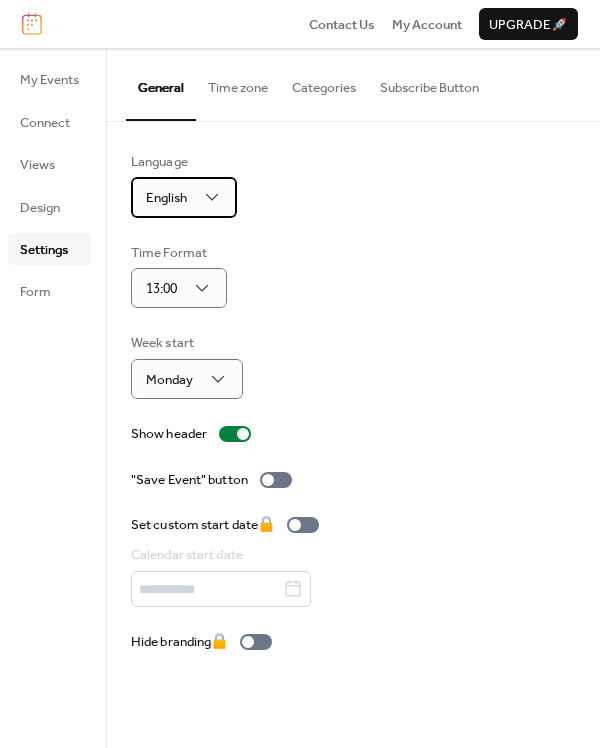 click on "English" at bounding box center (184, 197) 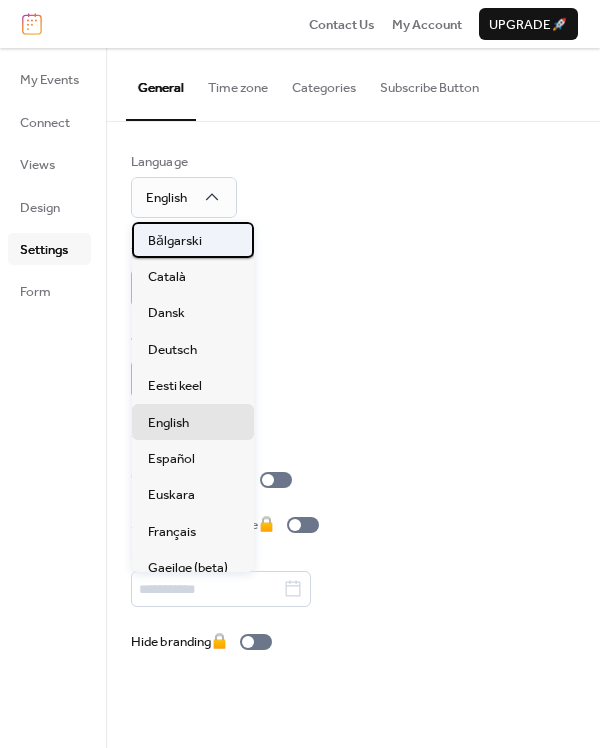 click on "Bǎlgarski" at bounding box center [175, 241] 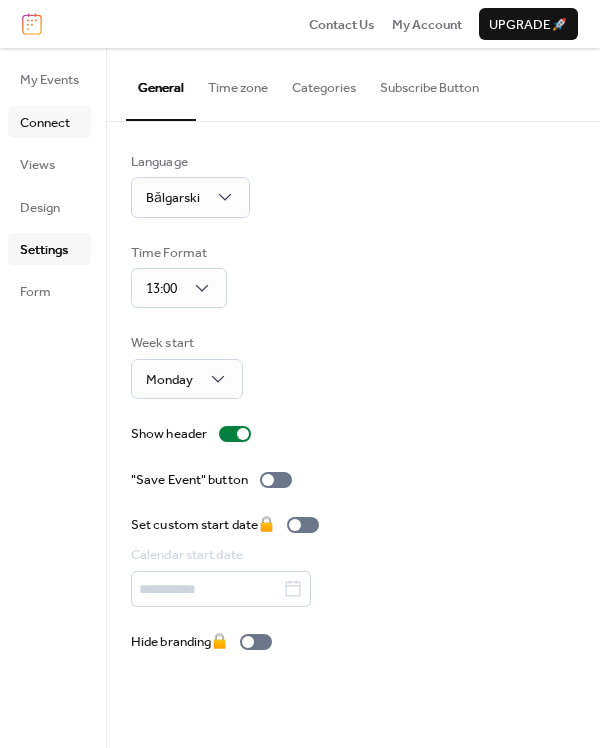 click on "Connect" at bounding box center [45, 123] 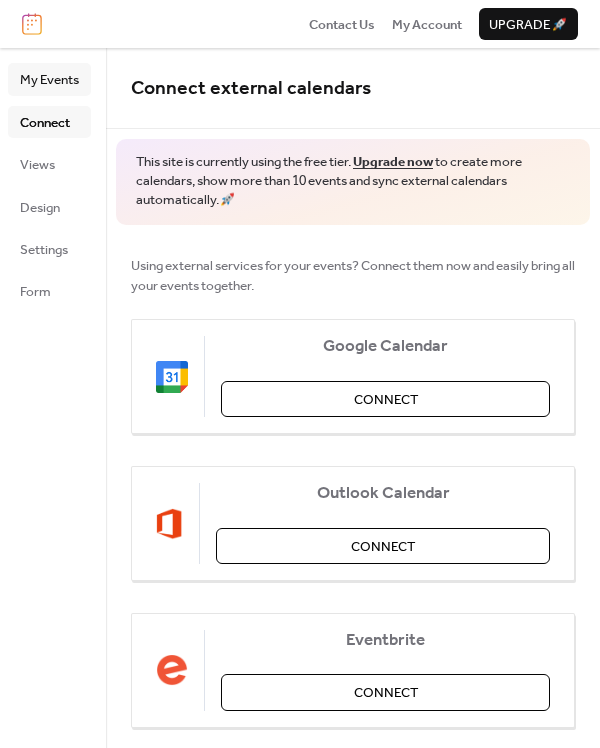 click on "My Events" at bounding box center [49, 80] 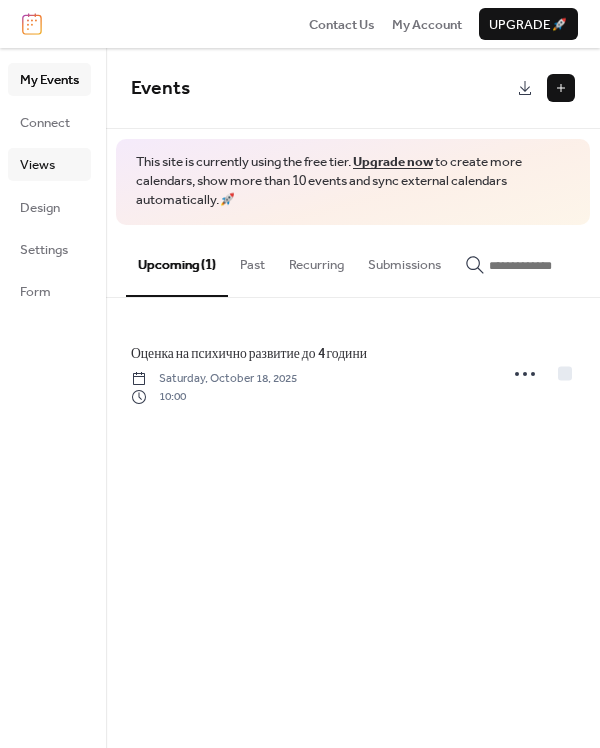 click on "Views" at bounding box center [37, 165] 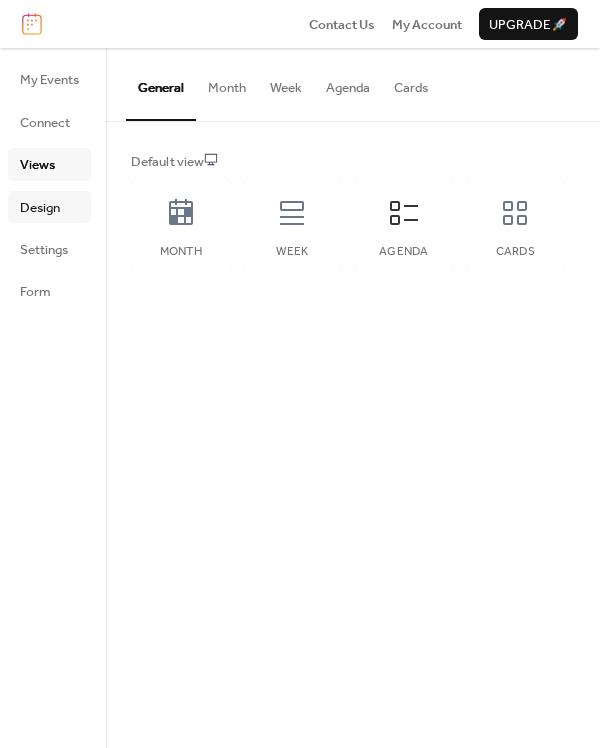 click on "Design" at bounding box center [40, 208] 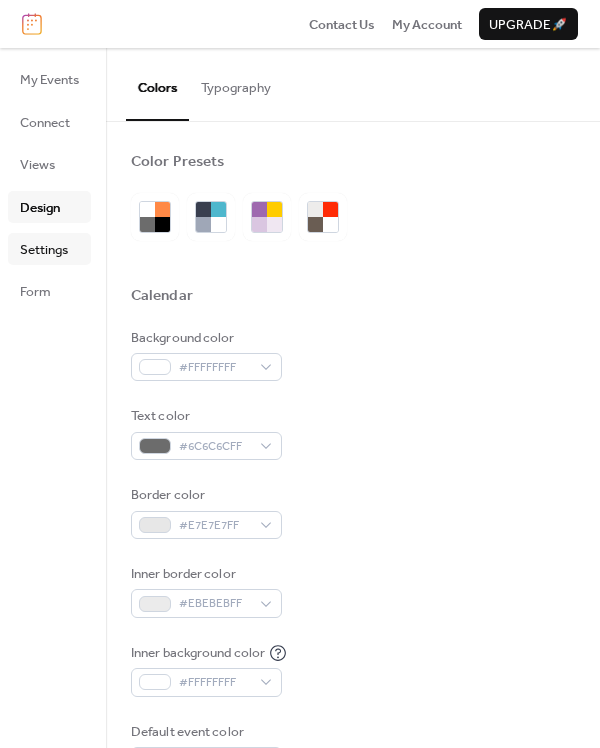click on "Settings" at bounding box center (44, 250) 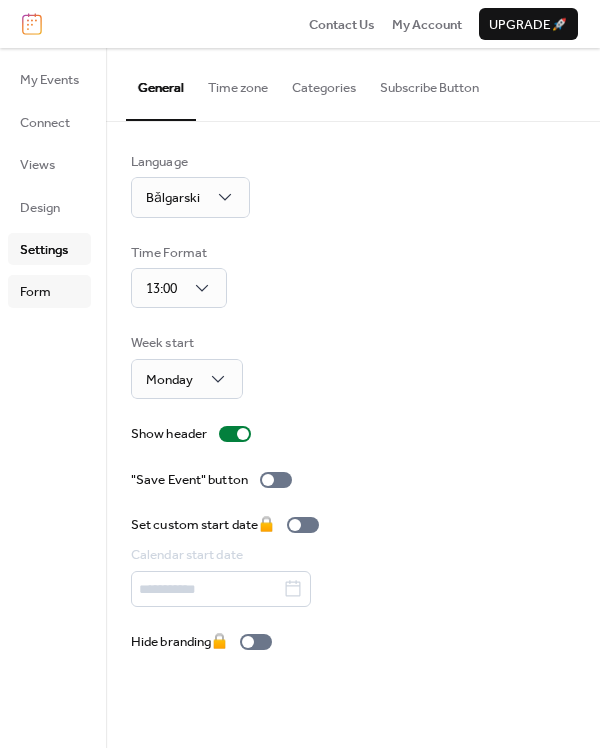 click on "Form" at bounding box center [35, 292] 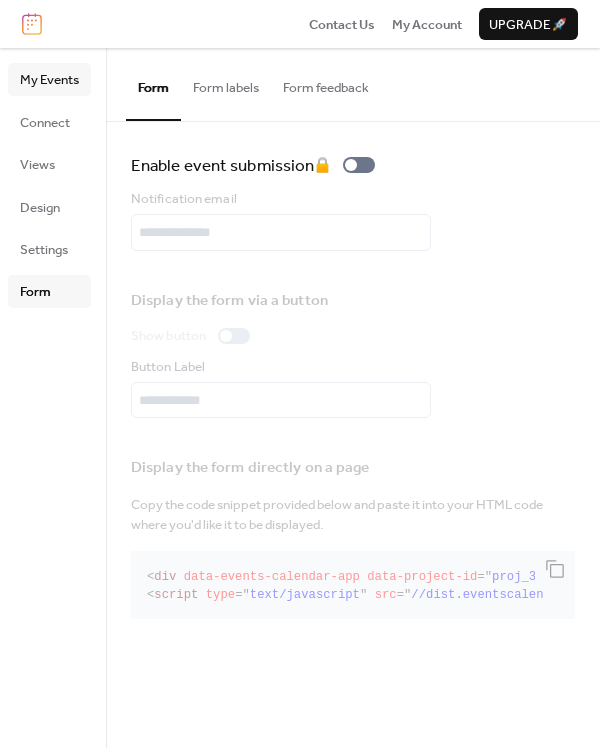 click on "My Events" at bounding box center (49, 80) 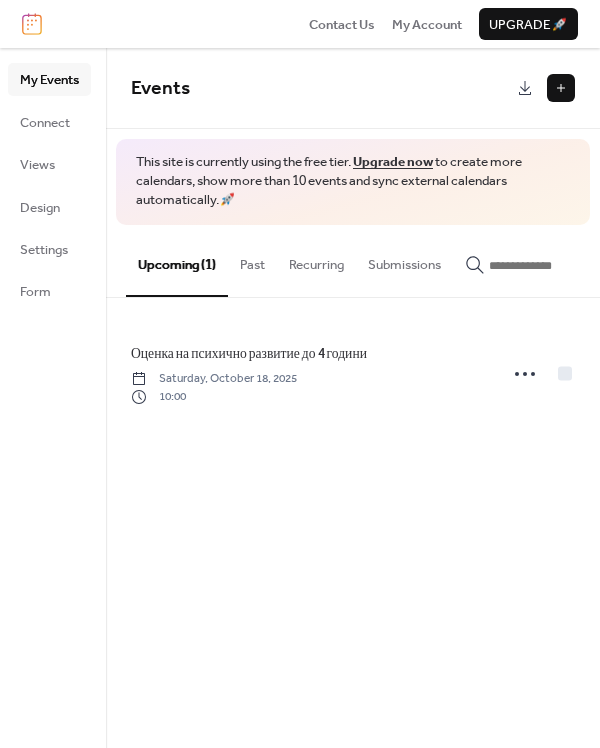 click at bounding box center [561, 88] 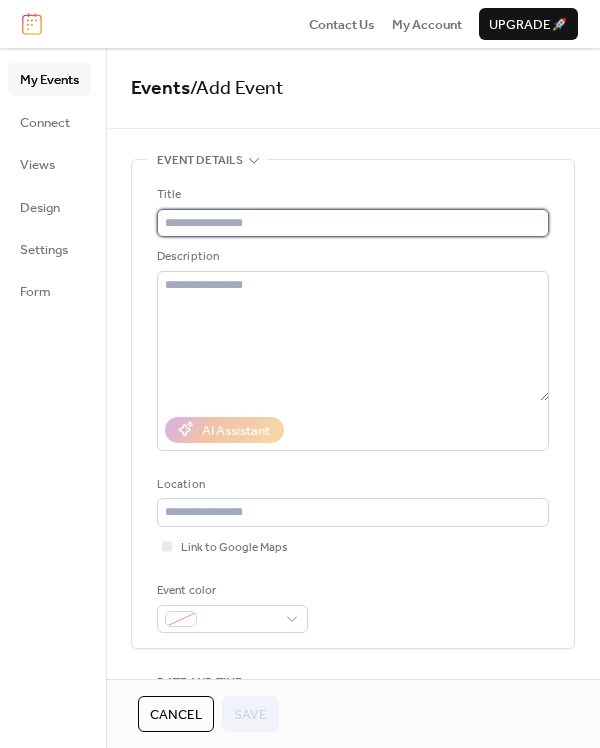 click at bounding box center [353, 223] 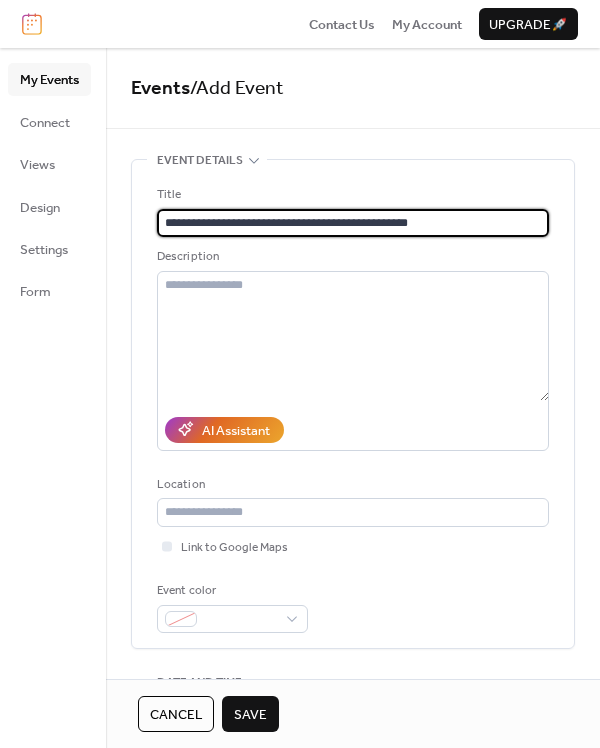 click on "**********" at bounding box center (353, 223) 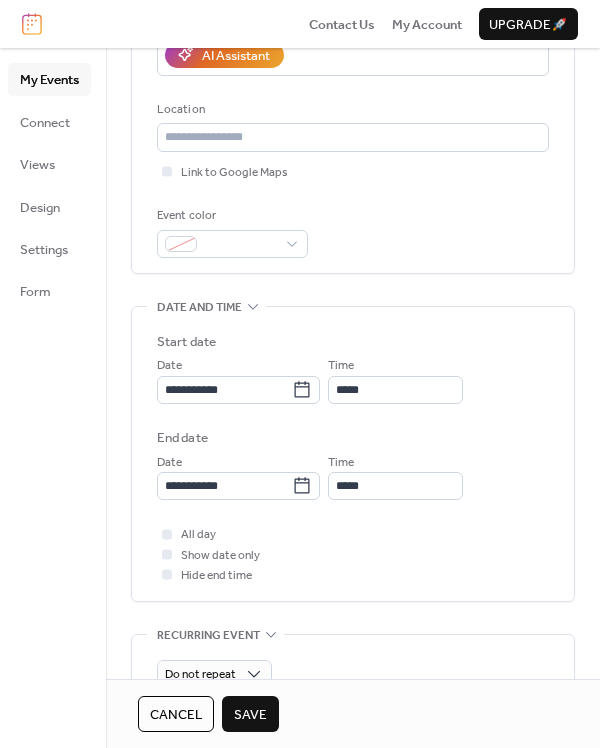 scroll, scrollTop: 500, scrollLeft: 0, axis: vertical 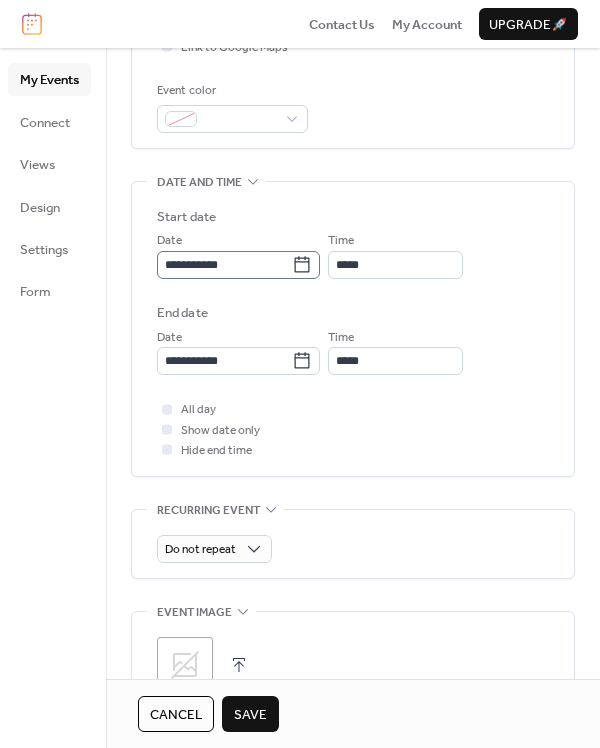 type on "**********" 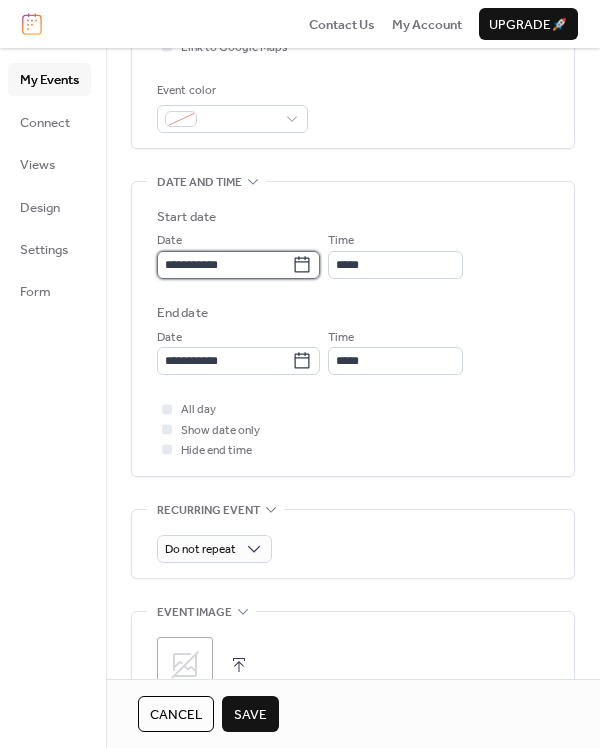 click on "**********" at bounding box center (224, 265) 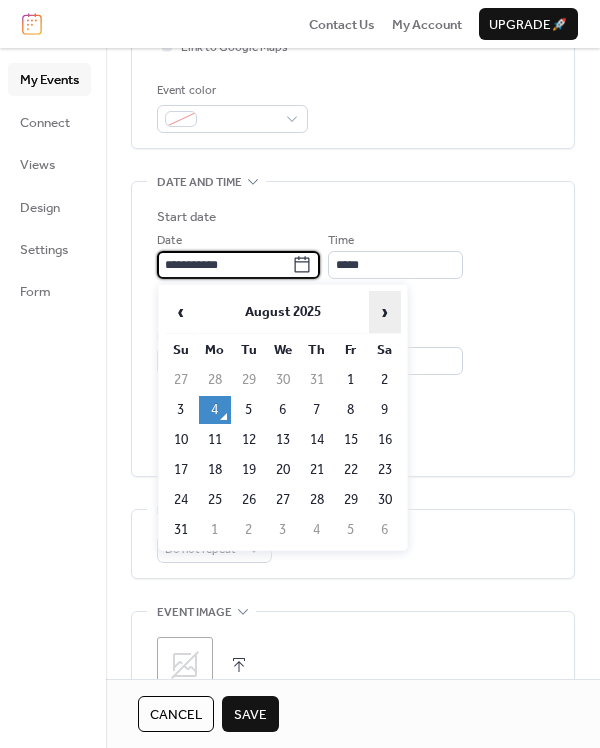 click on "›" at bounding box center (385, 312) 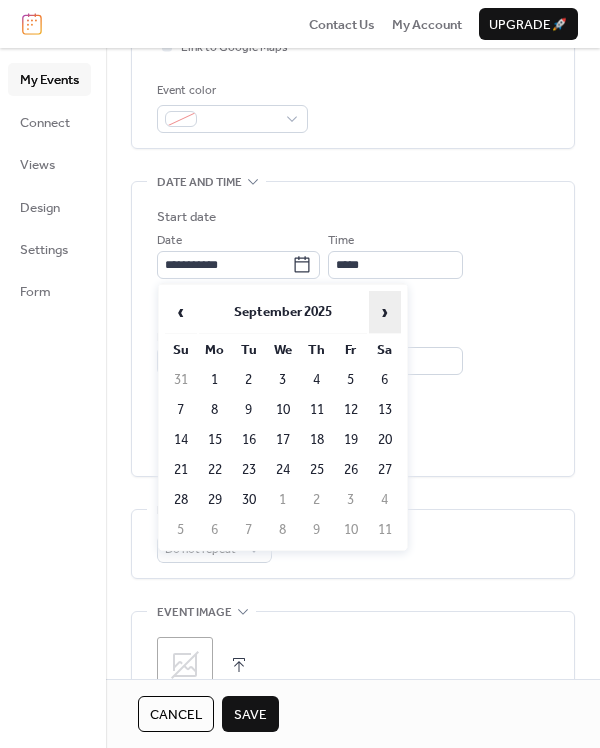 click on "›" at bounding box center (385, 312) 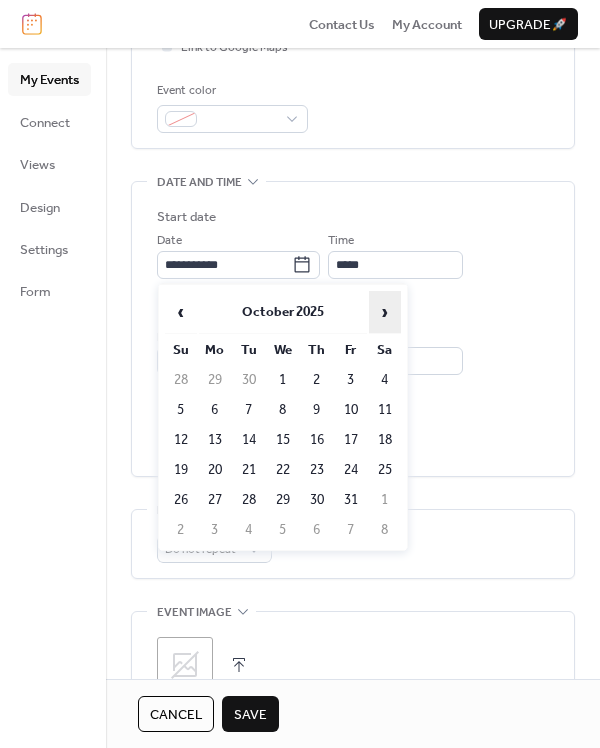 click on "›" at bounding box center [385, 312] 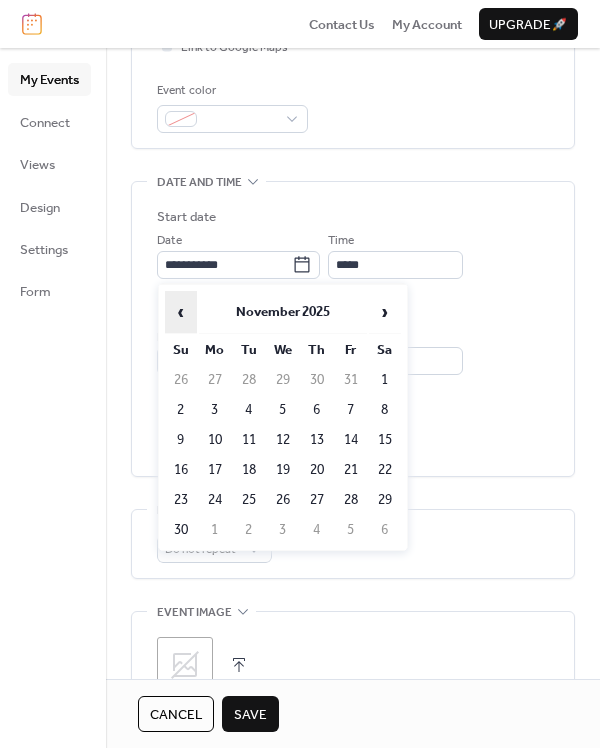 click on "‹" at bounding box center (181, 312) 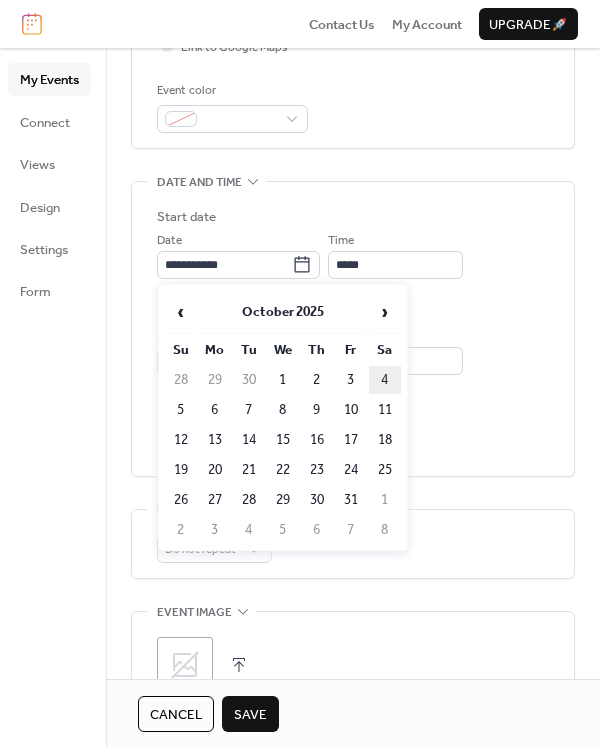 click on "4" at bounding box center (385, 380) 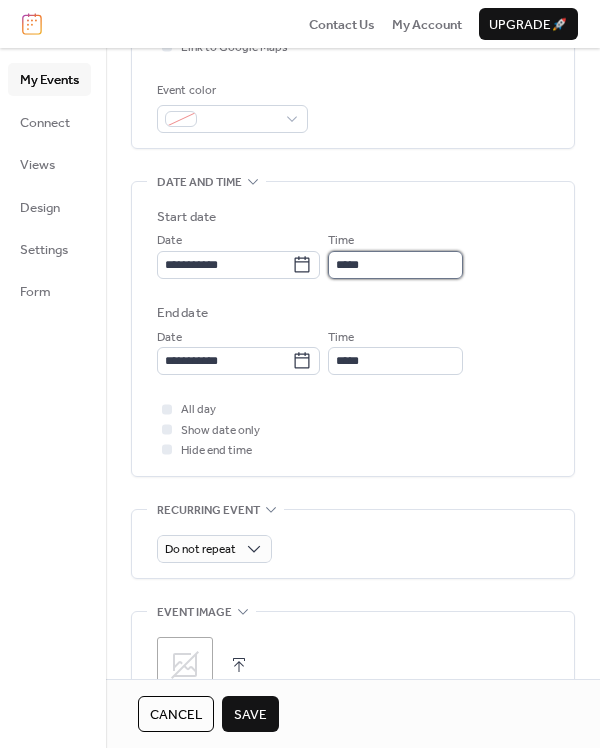 click on "*****" at bounding box center [395, 265] 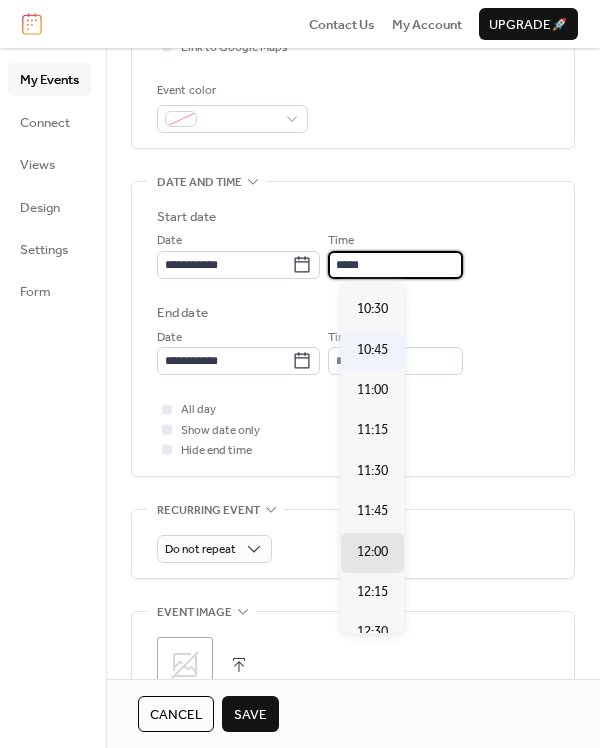 scroll, scrollTop: 1565, scrollLeft: 0, axis: vertical 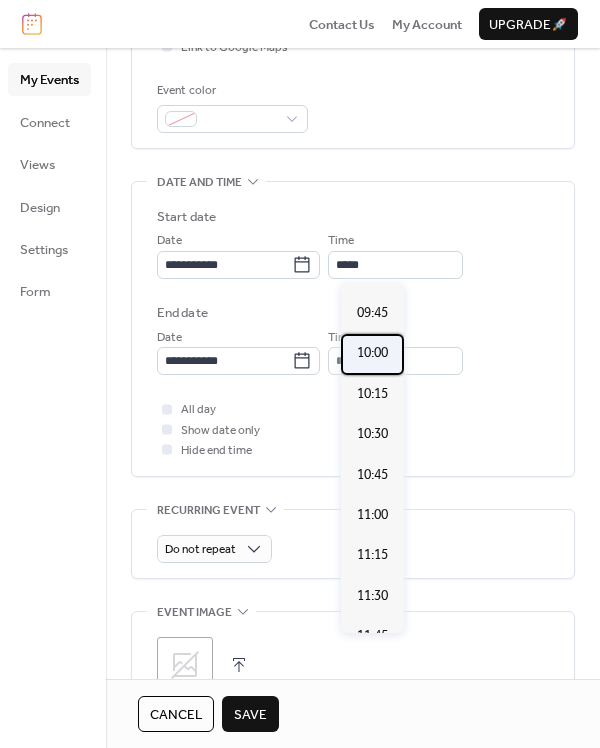 click on "10:00" at bounding box center (372, 353) 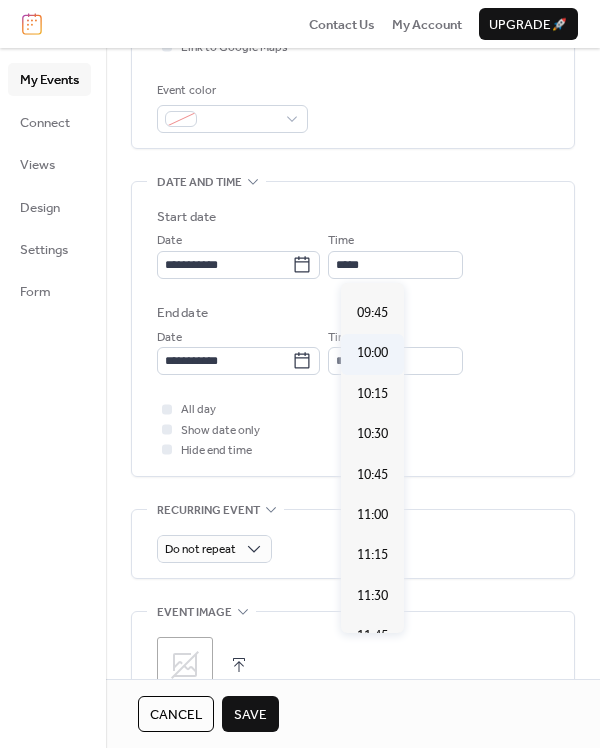 type on "*****" 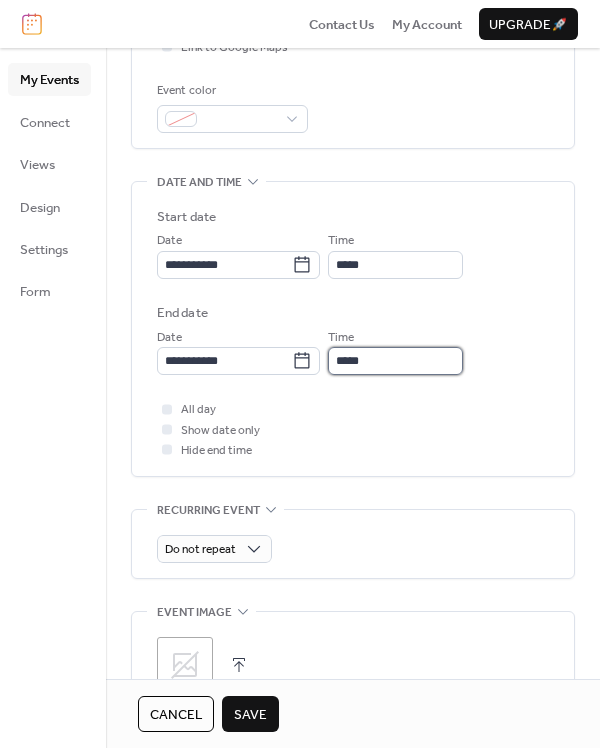 click on "*****" at bounding box center (395, 361) 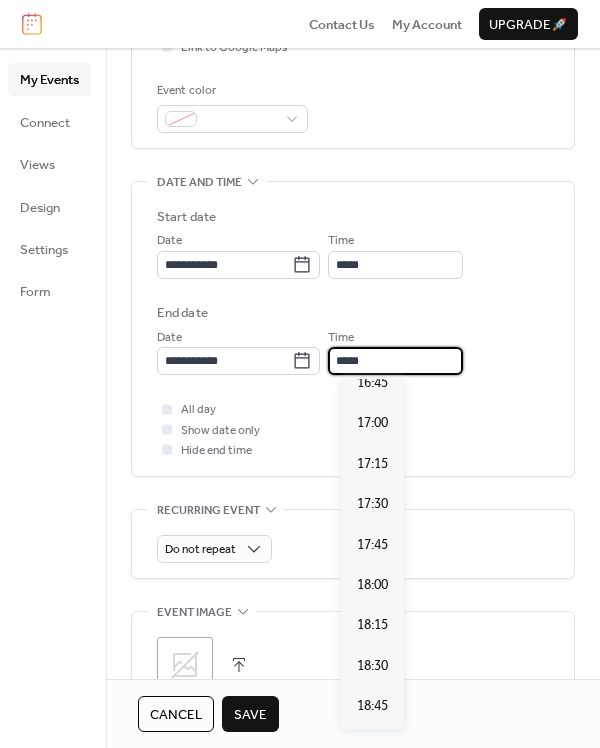 scroll, scrollTop: 1125, scrollLeft: 0, axis: vertical 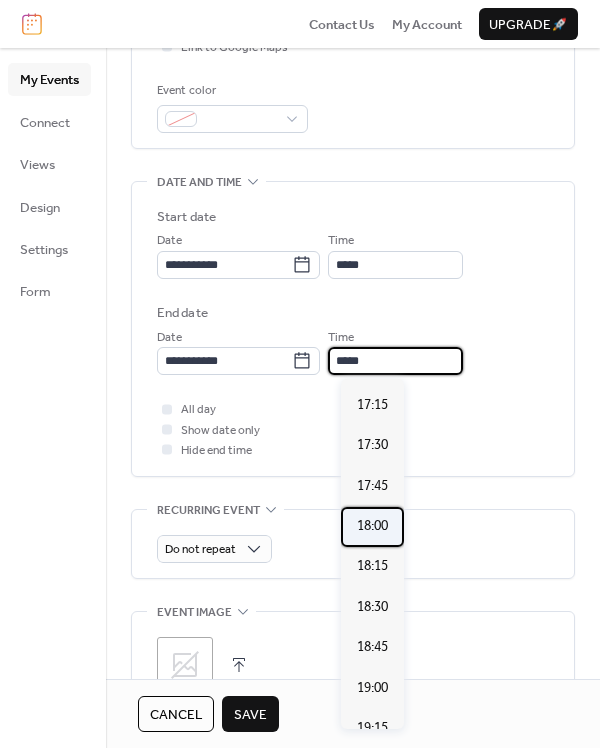 click on "18:00" at bounding box center [372, 526] 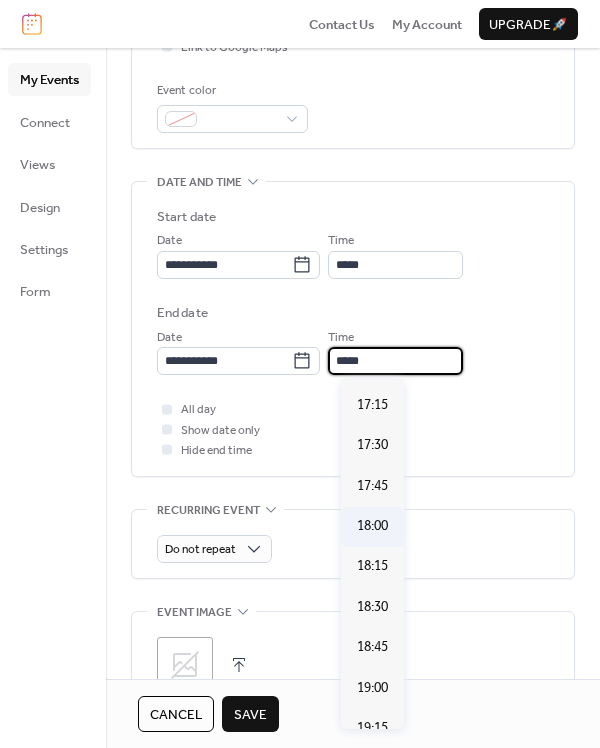type on "*****" 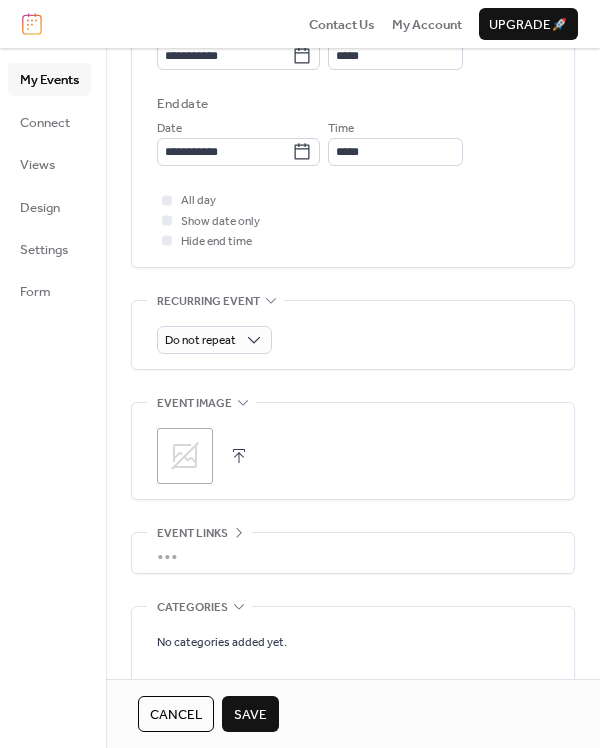 scroll, scrollTop: 750, scrollLeft: 0, axis: vertical 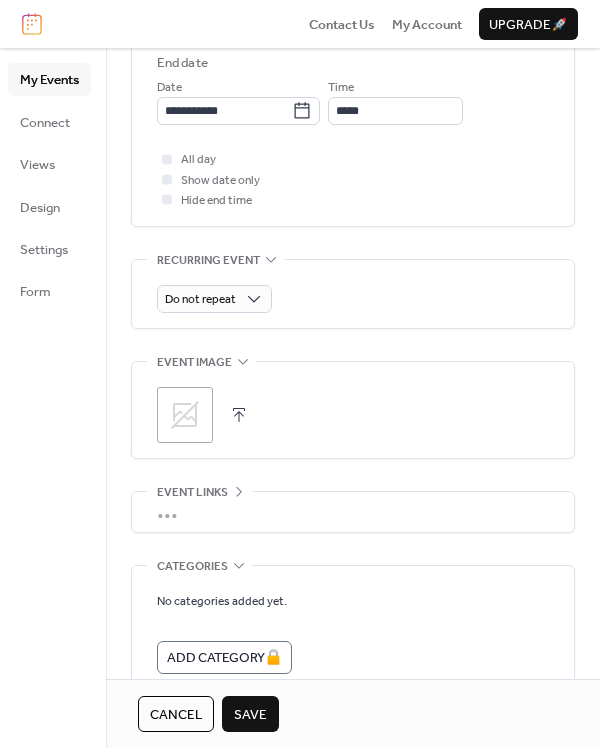 click 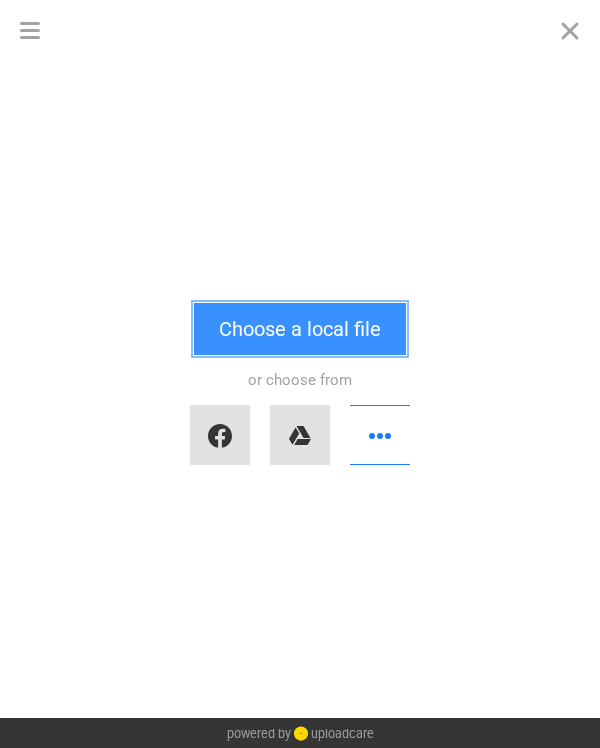 click on "Choose a local file" at bounding box center (300, 329) 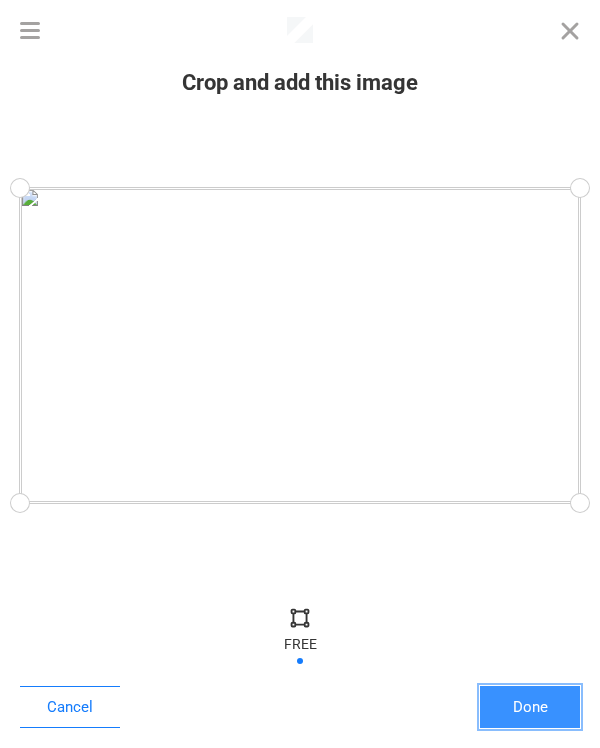 click on "Done" at bounding box center (530, 707) 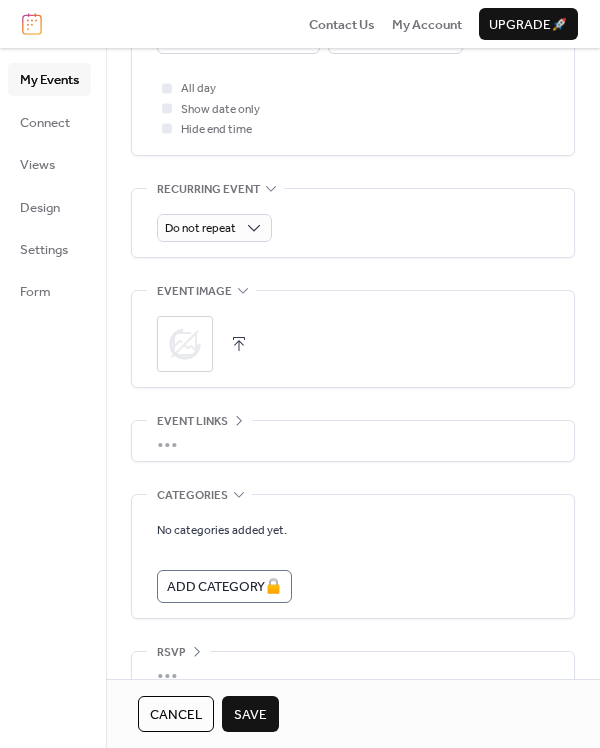 scroll, scrollTop: 855, scrollLeft: 0, axis: vertical 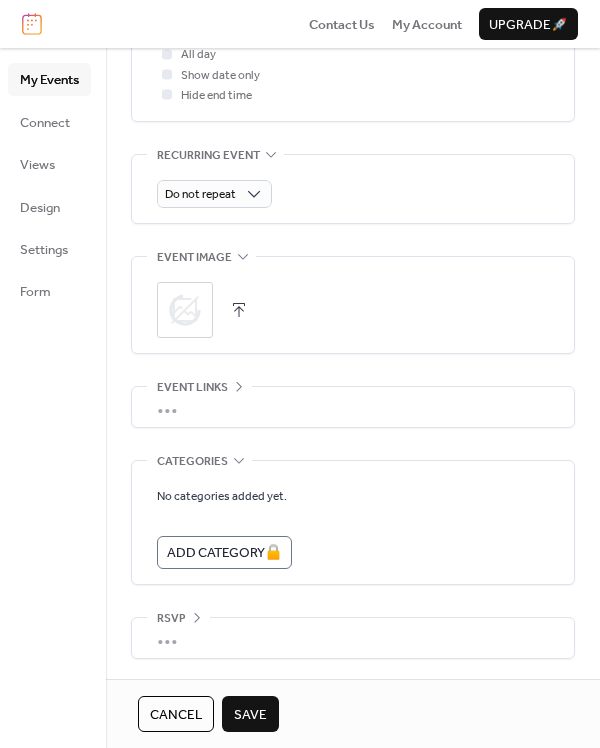 click on "Save" at bounding box center (250, 715) 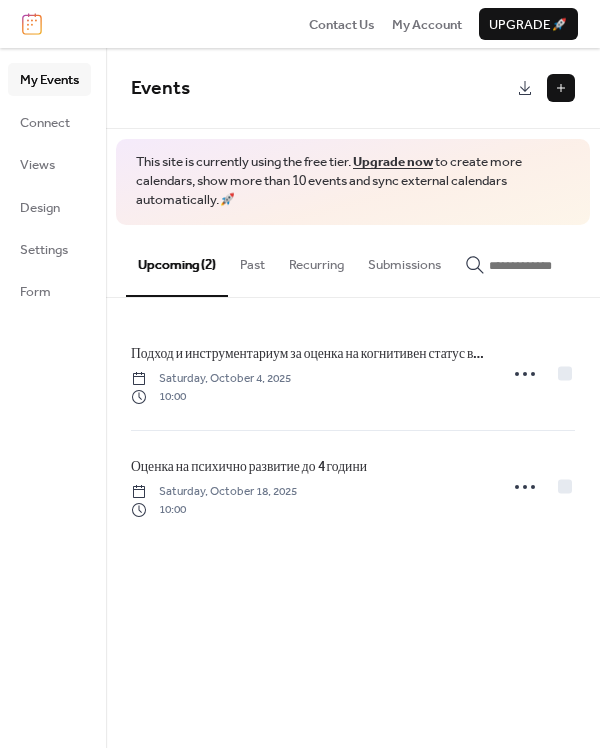 click at bounding box center (561, 88) 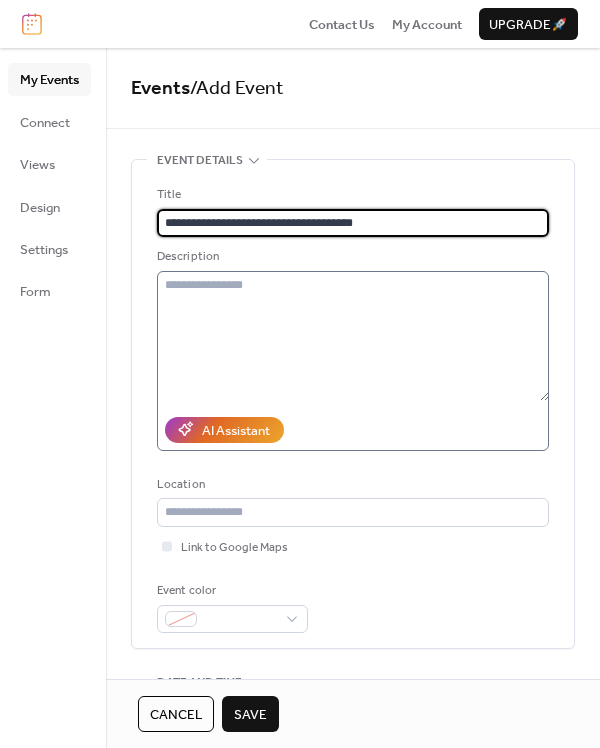 type on "**********" 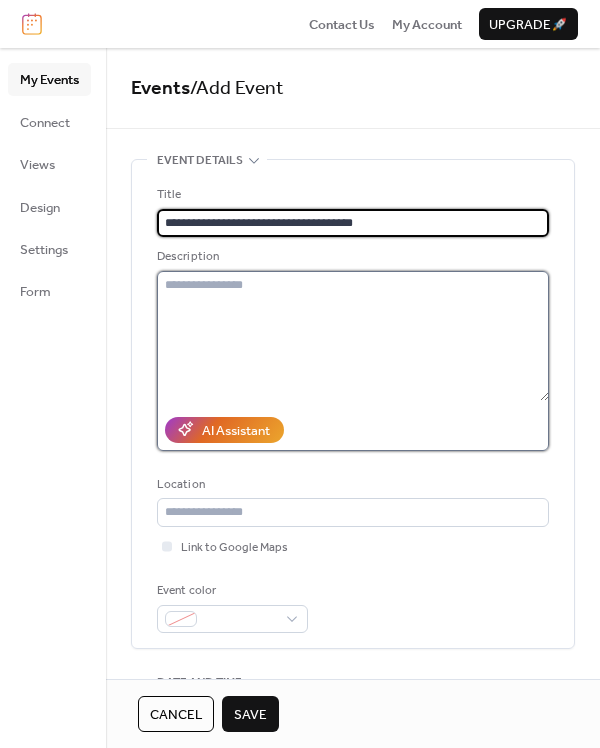click at bounding box center (353, 336) 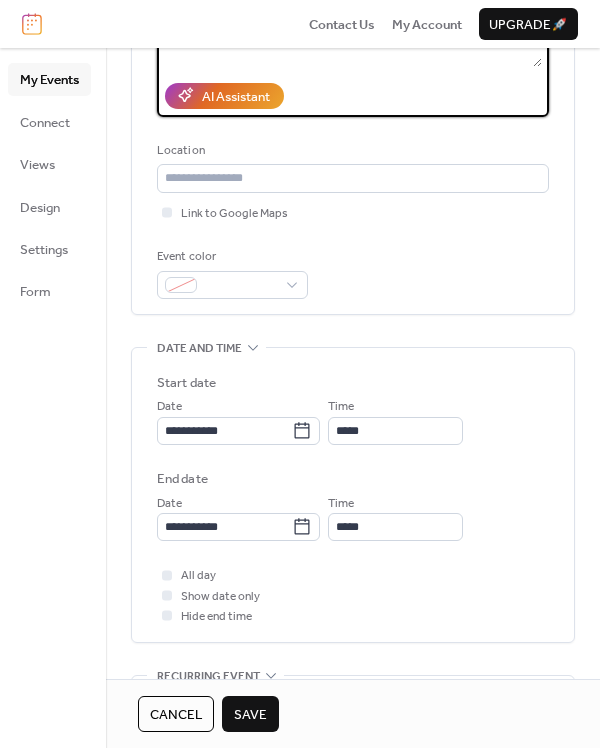 scroll, scrollTop: 375, scrollLeft: 0, axis: vertical 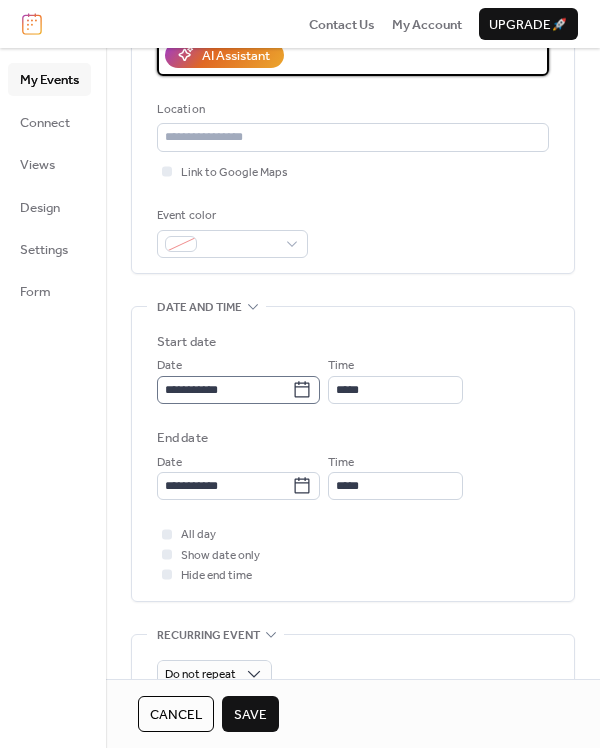 type on "**********" 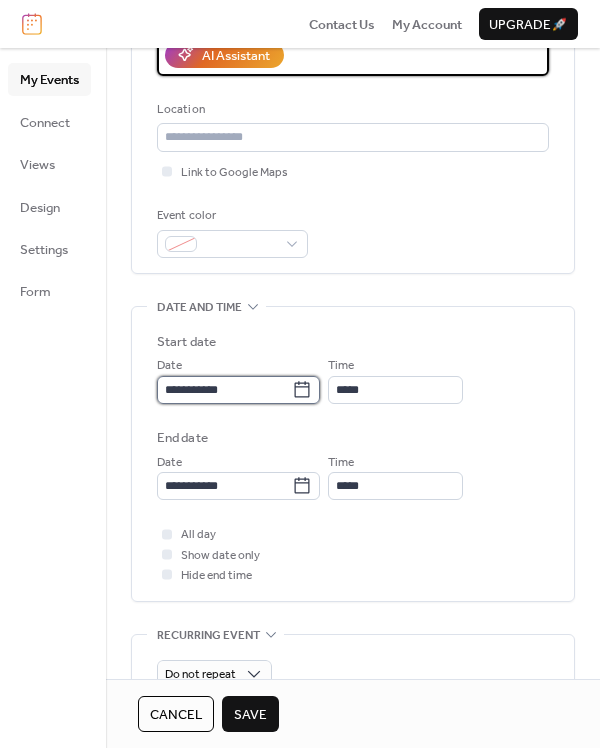 click on "**********" at bounding box center [224, 390] 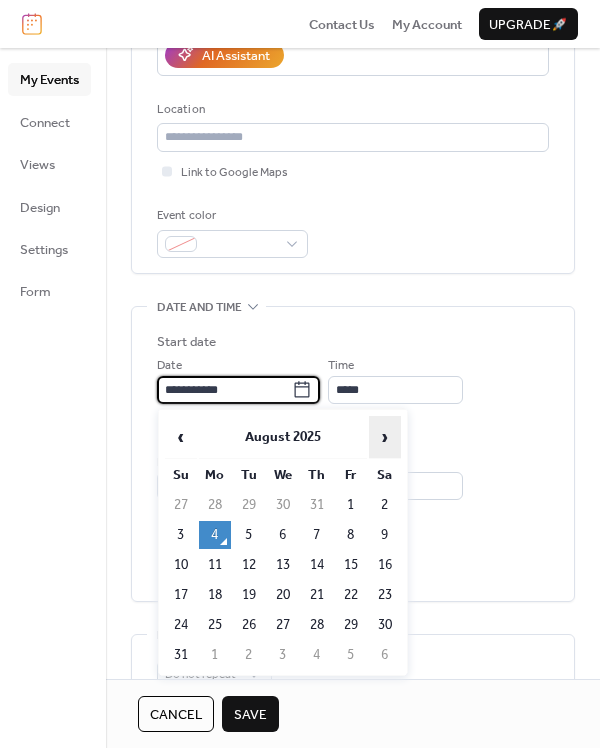 click on "›" at bounding box center (385, 437) 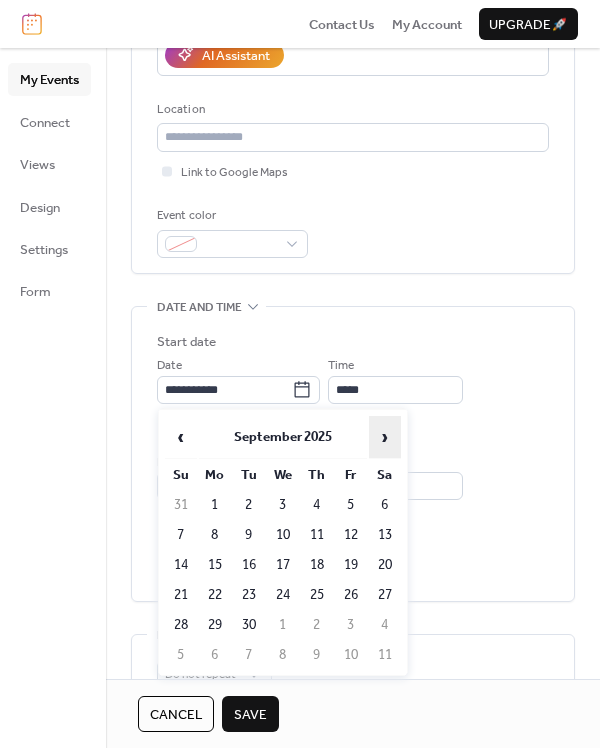 click on "›" at bounding box center [385, 437] 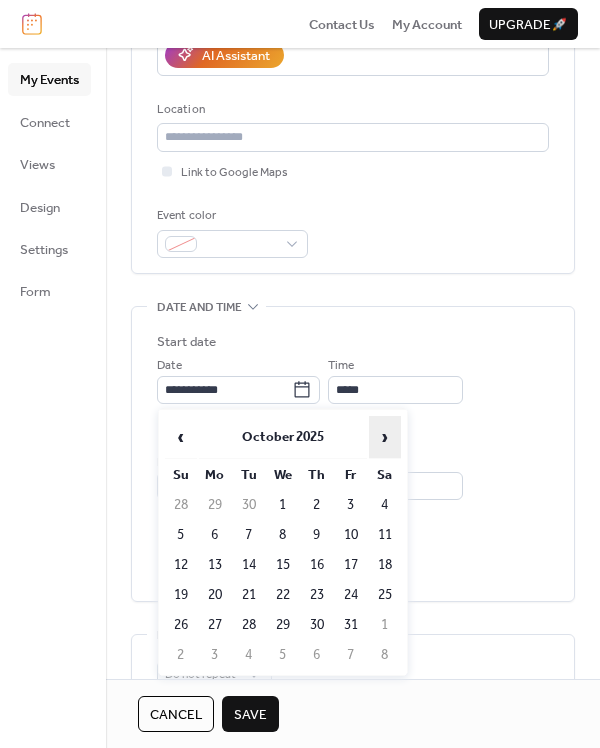 click on "›" at bounding box center [385, 437] 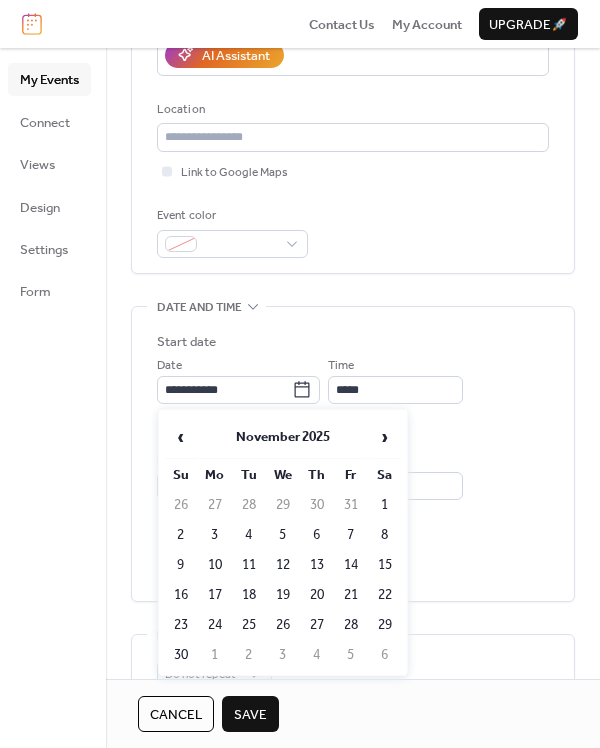 click on "8" at bounding box center [385, 535] 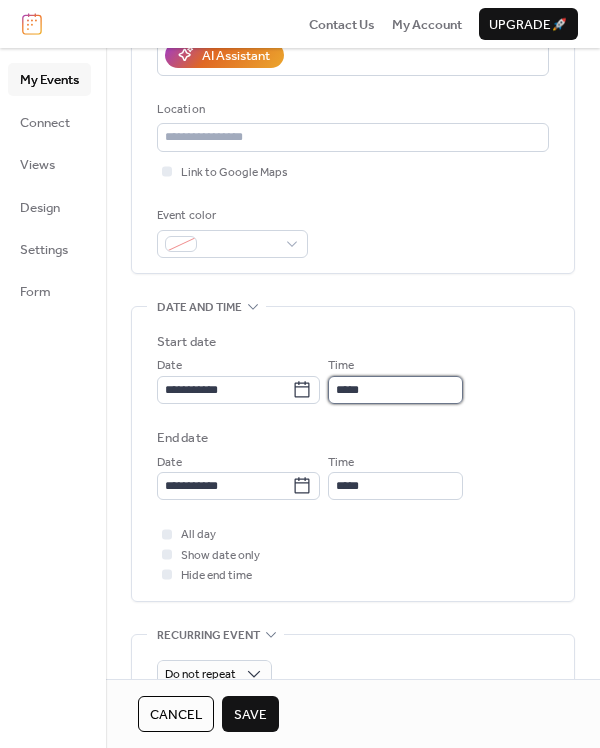 click on "*****" at bounding box center [395, 390] 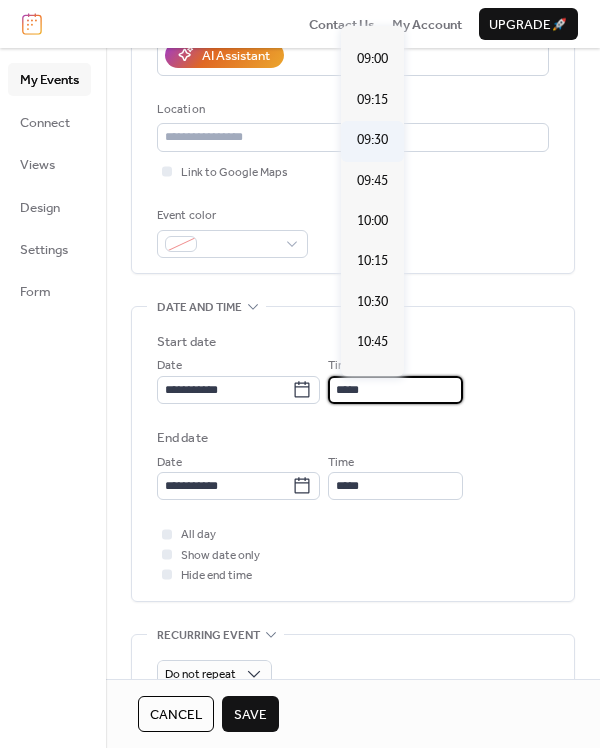 scroll, scrollTop: 1315, scrollLeft: 0, axis: vertical 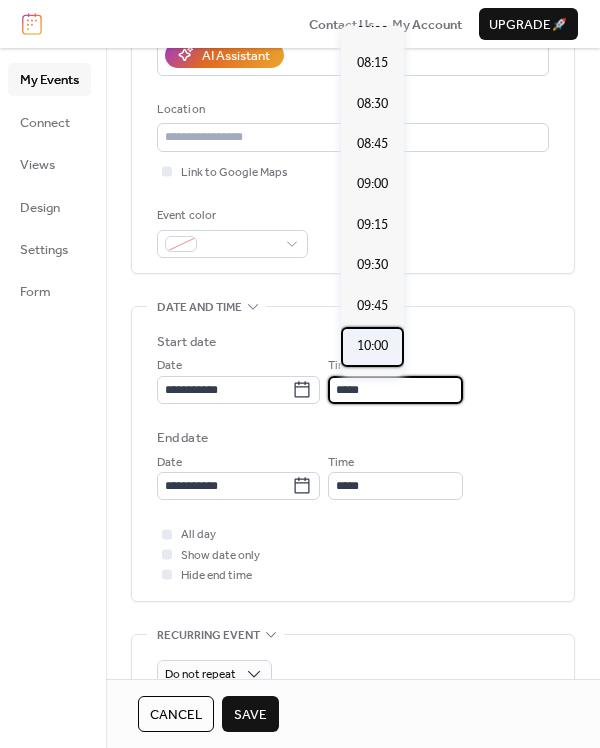 click on "10:00" at bounding box center [372, 346] 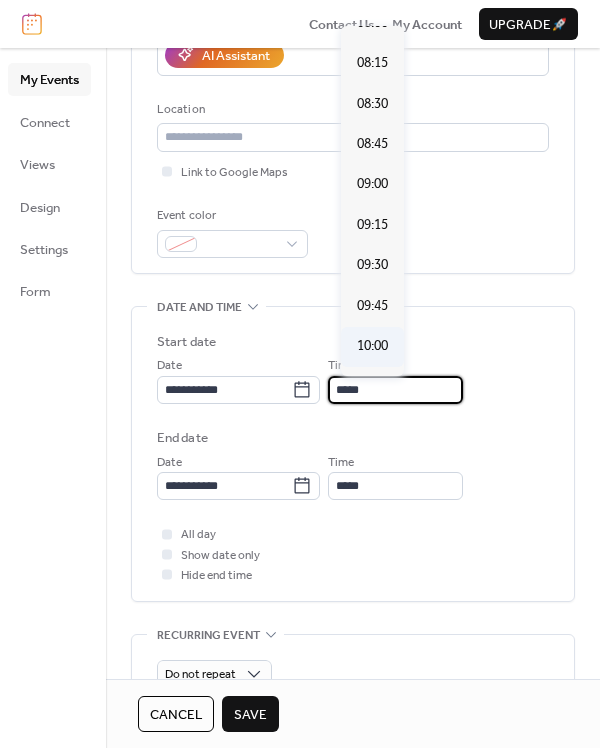 type on "*****" 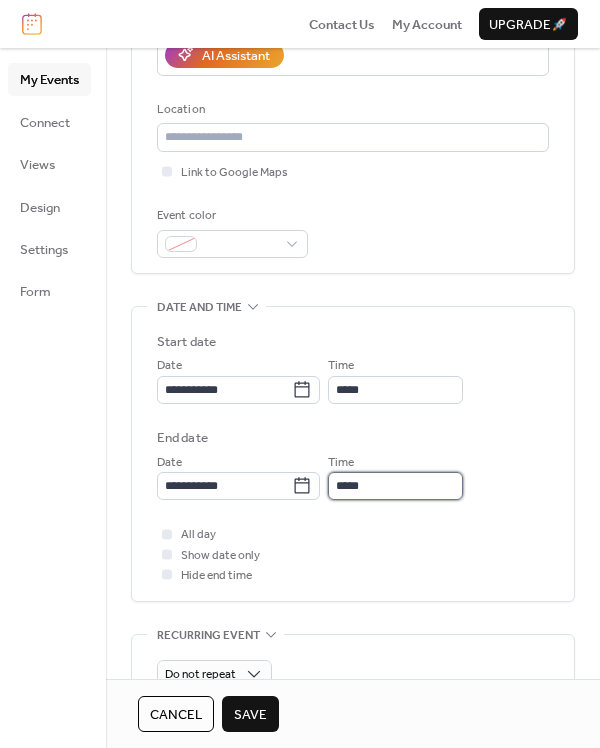 click on "*****" at bounding box center [395, 486] 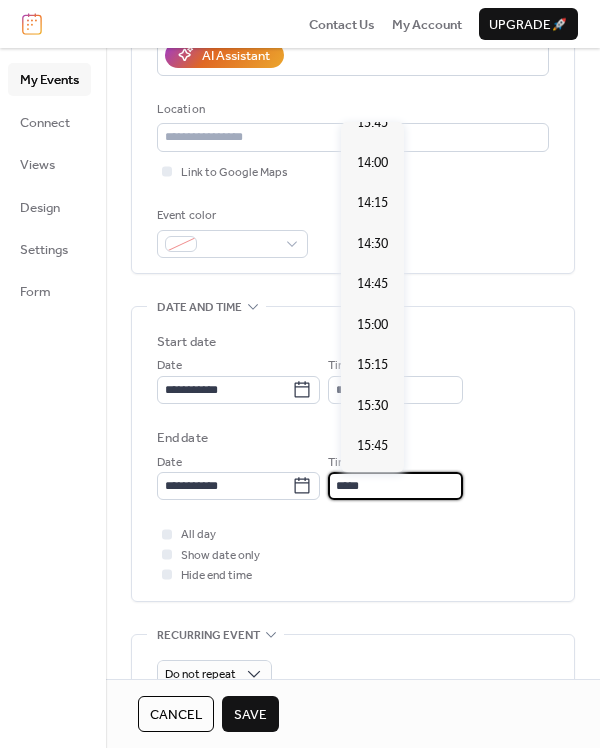scroll, scrollTop: 625, scrollLeft: 0, axis: vertical 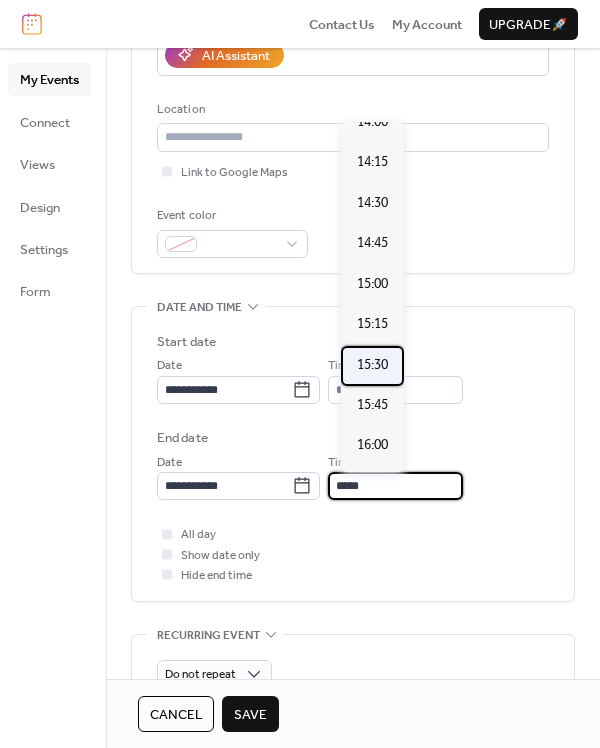 click on "15:30" at bounding box center [372, 365] 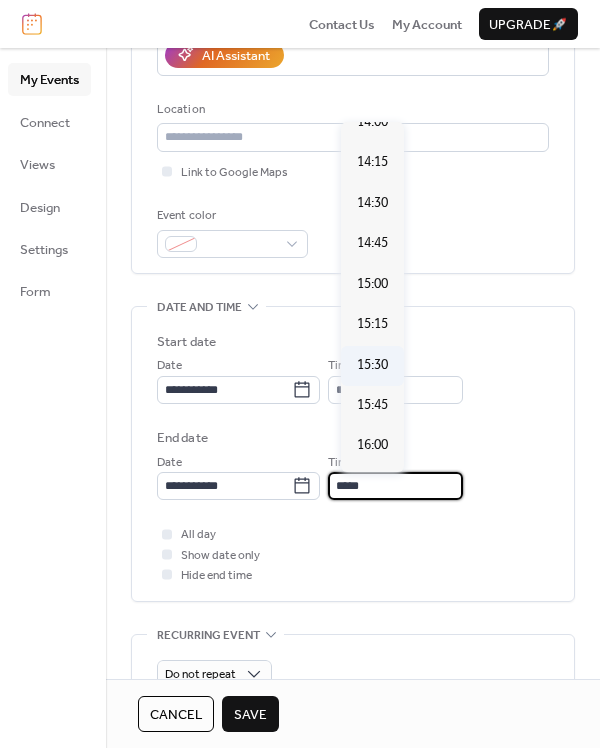 type on "*****" 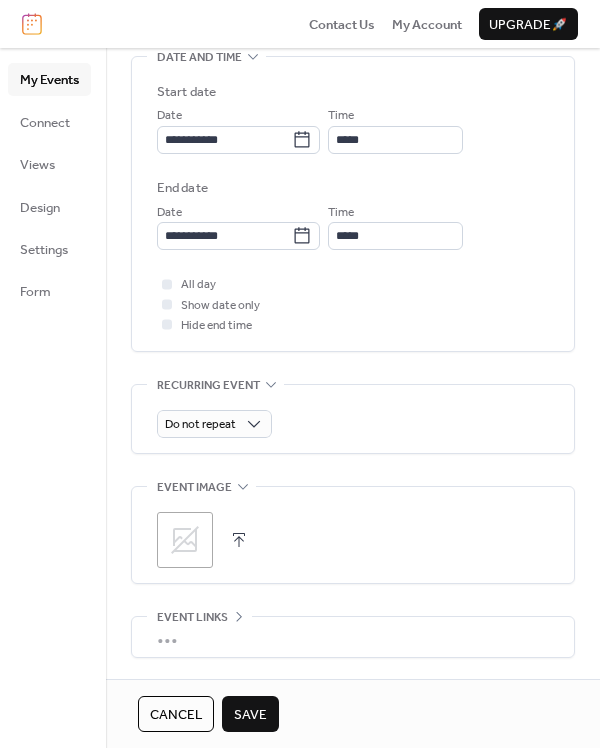 scroll, scrollTop: 750, scrollLeft: 0, axis: vertical 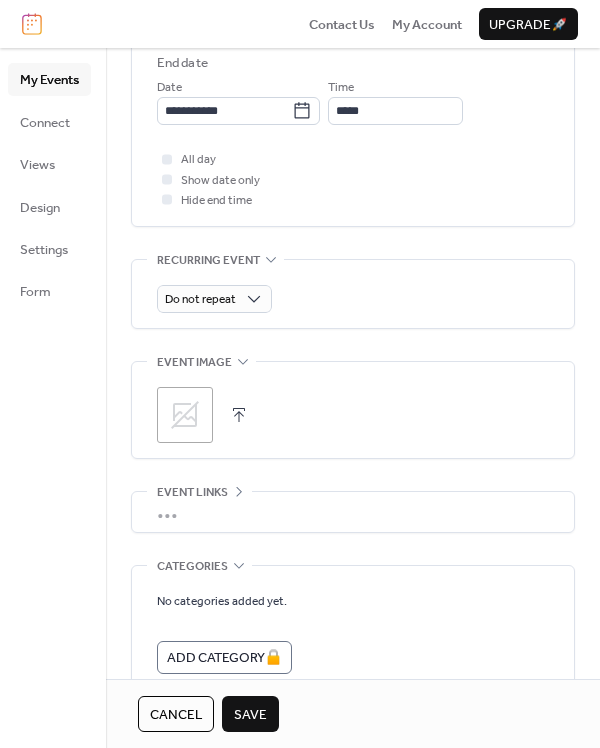 click 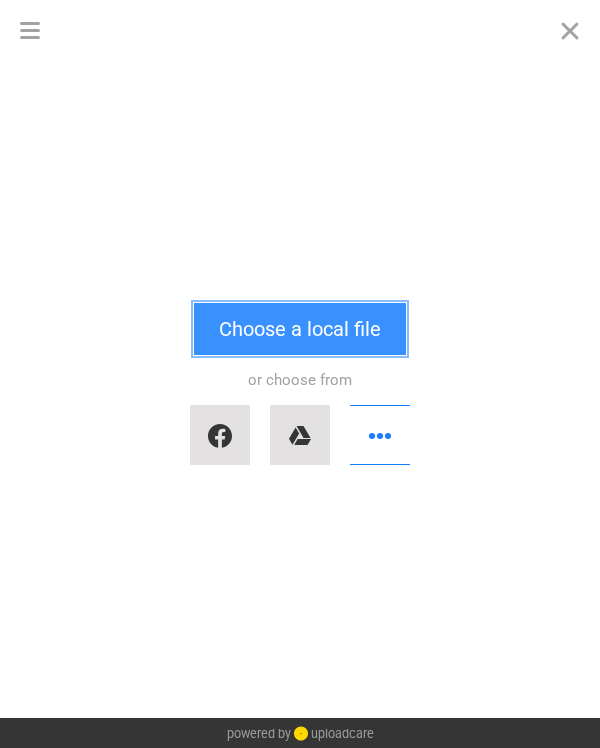 click on "Choose a local file" at bounding box center [300, 329] 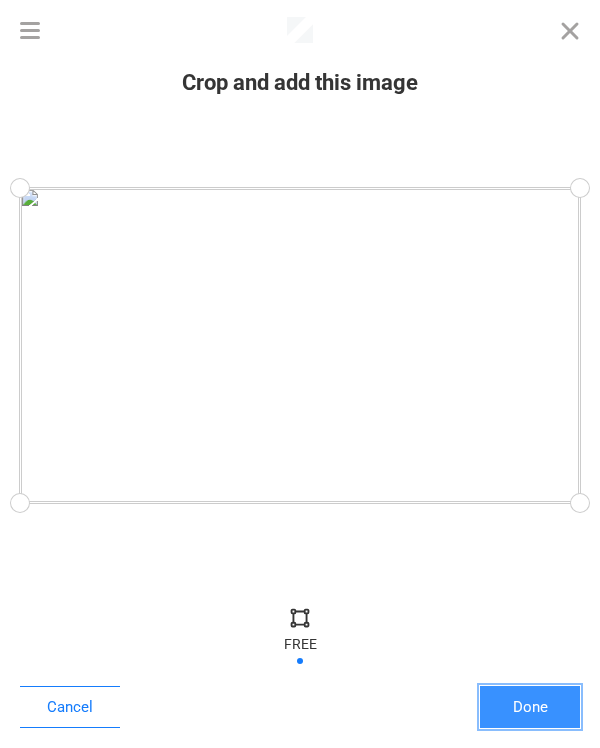 click on "Done" at bounding box center (530, 707) 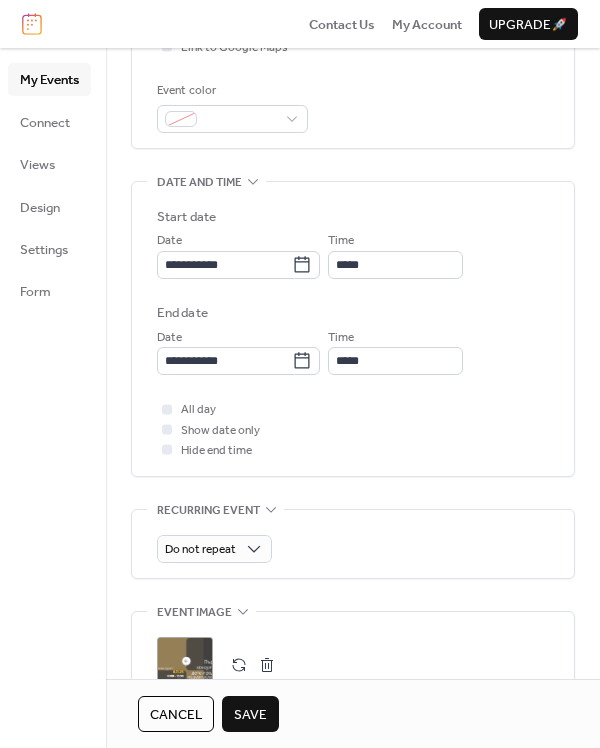 scroll, scrollTop: 375, scrollLeft: 0, axis: vertical 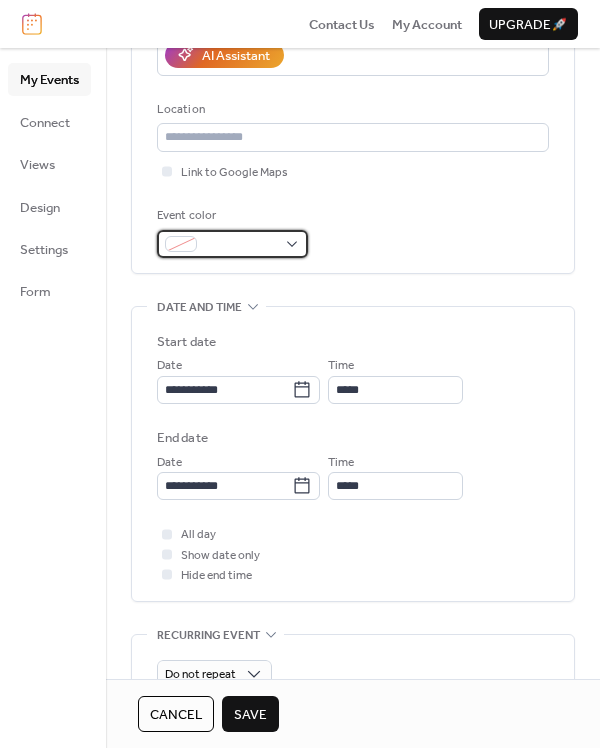 click at bounding box center (232, 244) 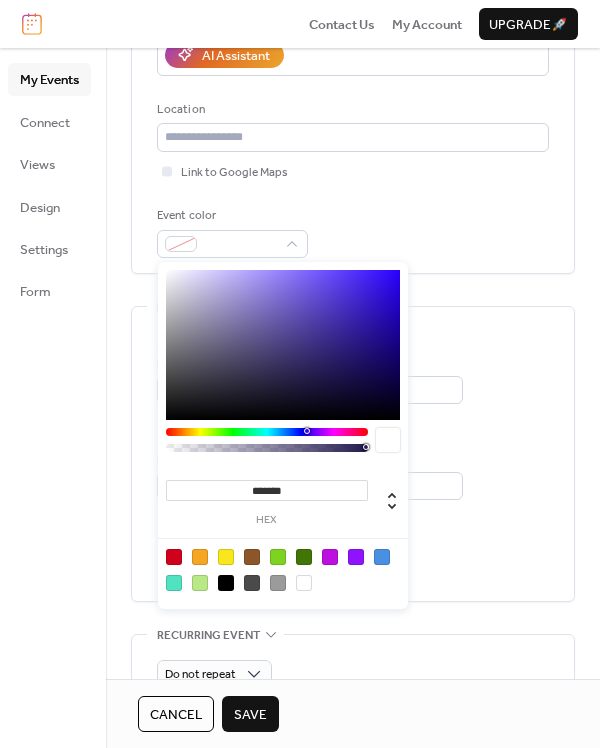 click at bounding box center [252, 557] 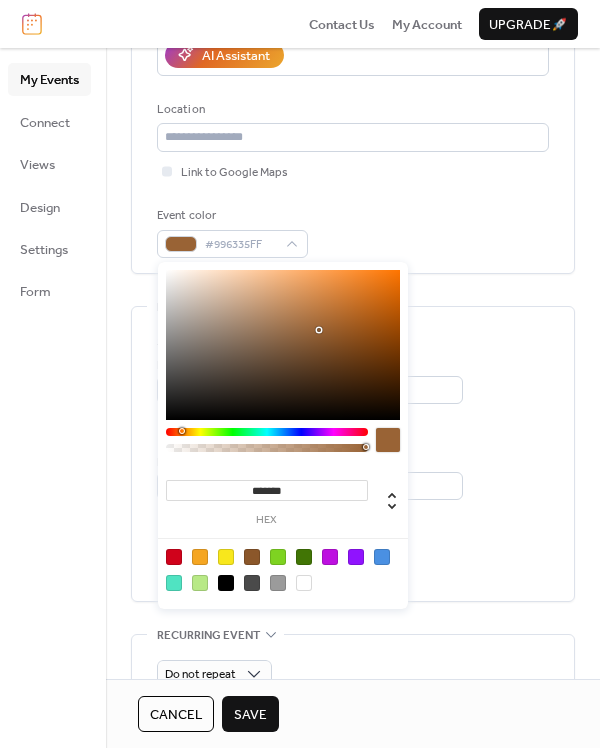 drag, startPoint x: 328, startPoint y: 335, endPoint x: 318, endPoint y: 330, distance: 11.18034 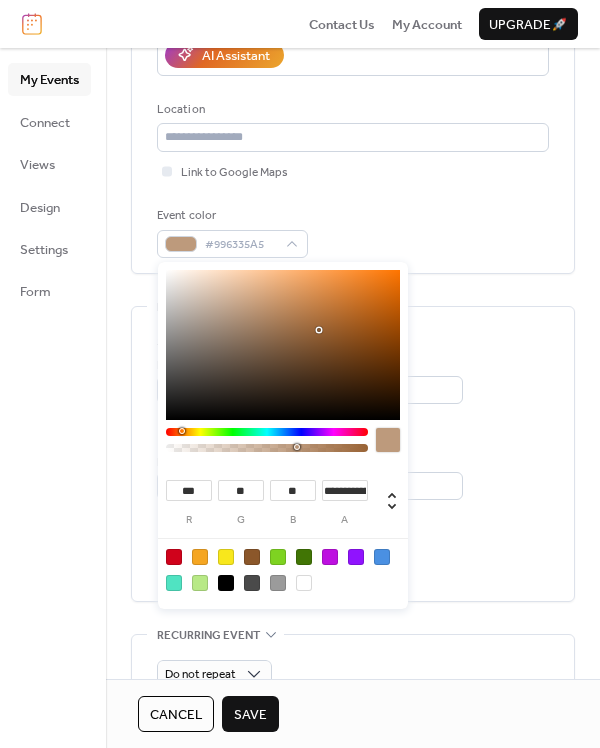 type on "**********" 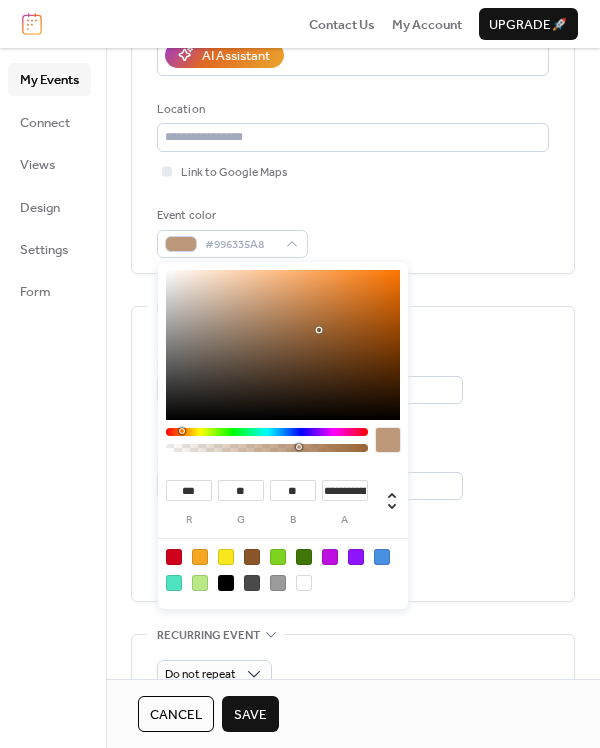 drag, startPoint x: 361, startPoint y: 444, endPoint x: 298, endPoint y: 445, distance: 63.007935 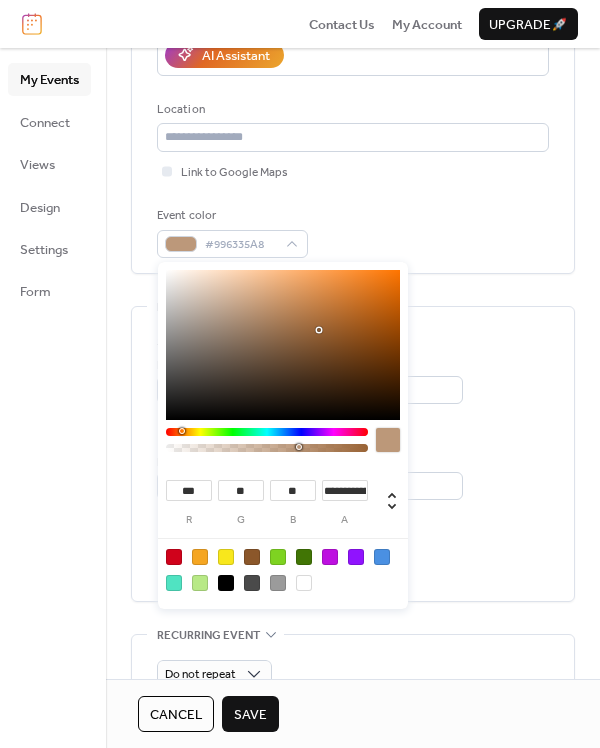 click at bounding box center [267, 448] 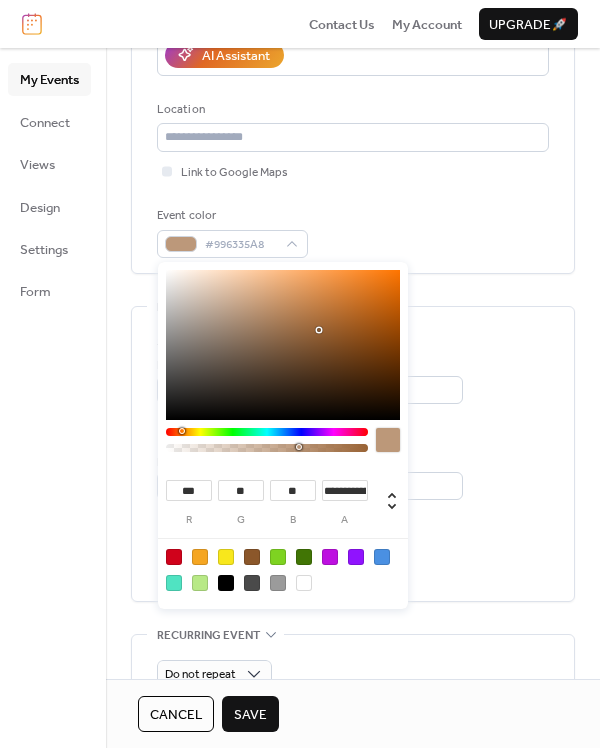 click on "Save" at bounding box center (250, 715) 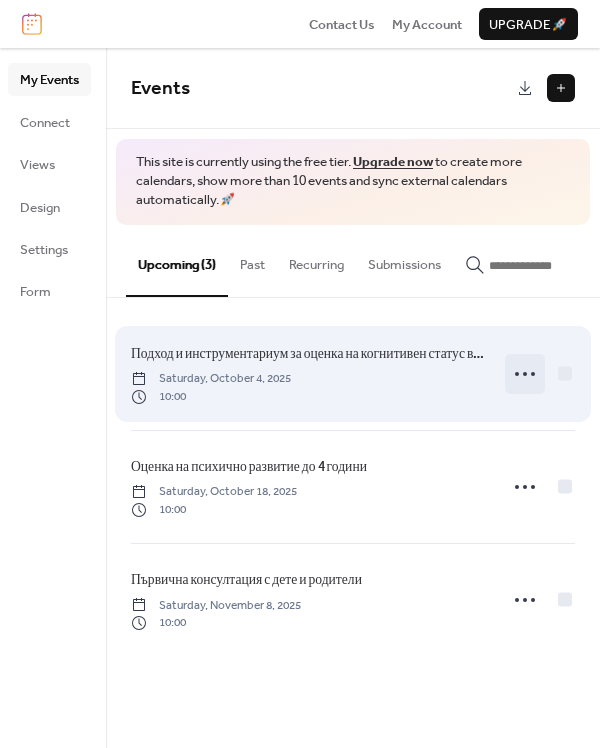 click 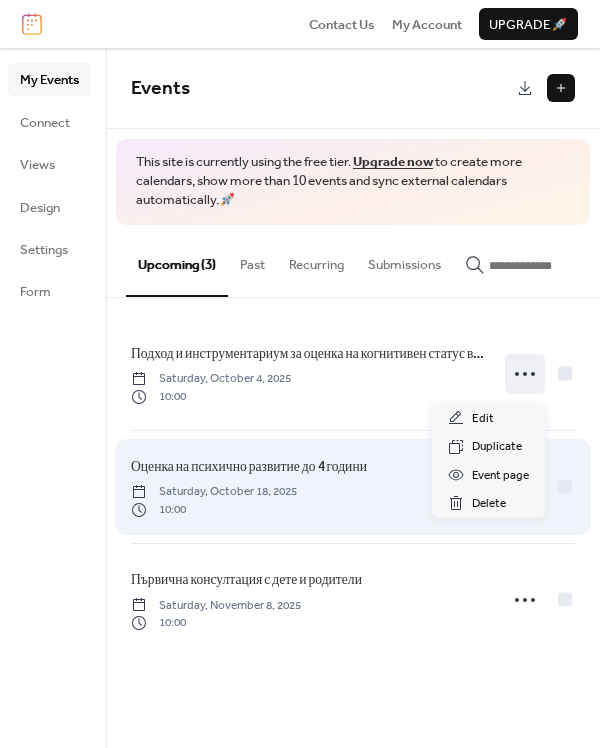 click on "Оценка на психично развитие до 4 години Saturday, [DATE] [TIME]" at bounding box center [308, 487] 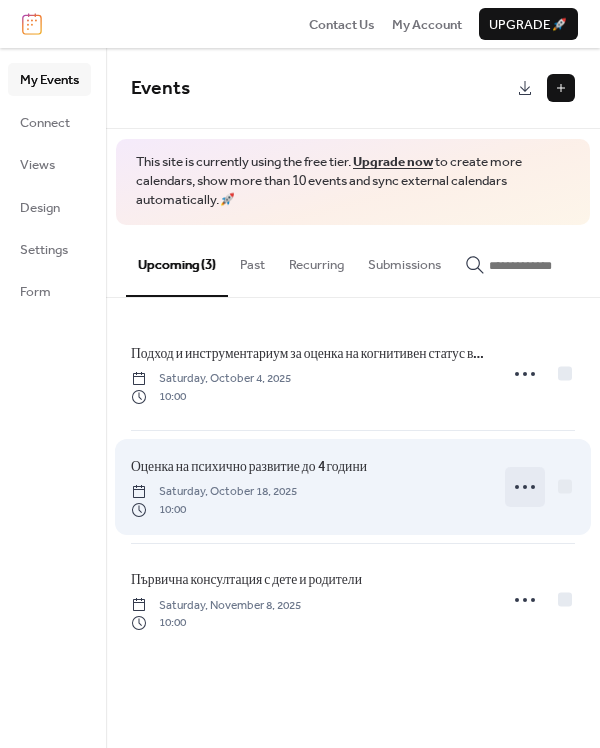 click 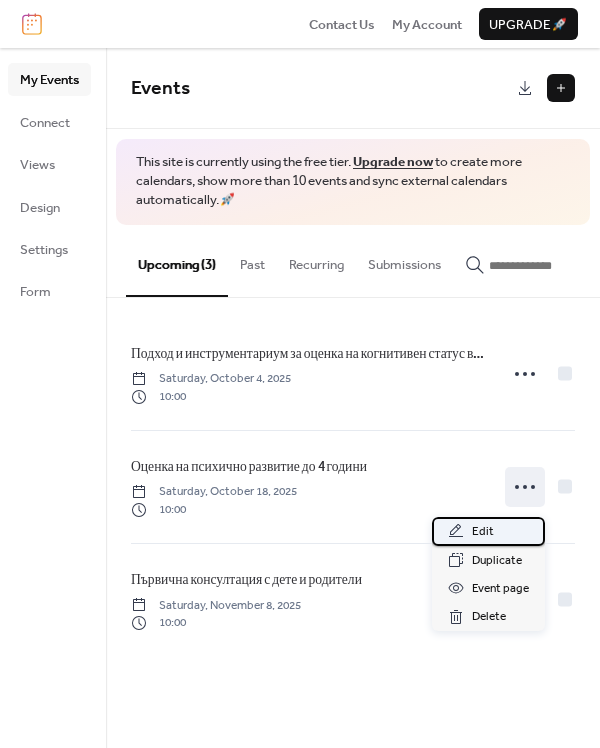 click on "Edit" at bounding box center (488, 531) 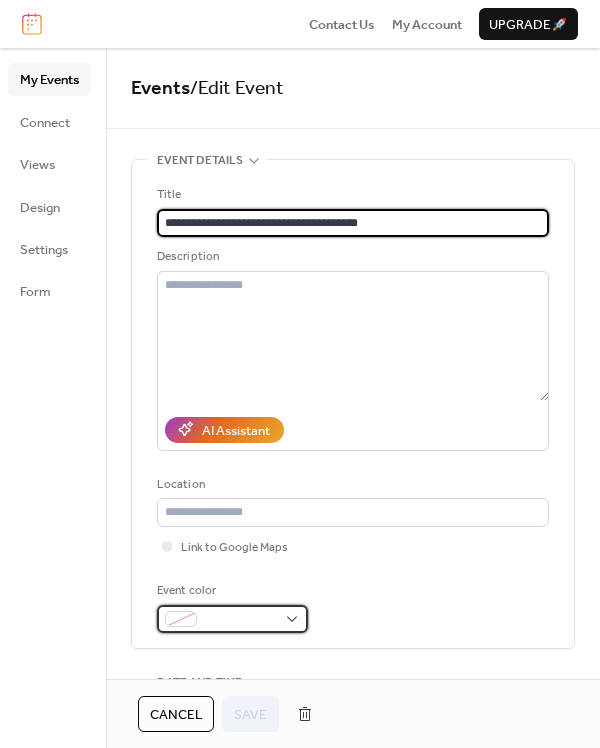 click at bounding box center [240, 620] 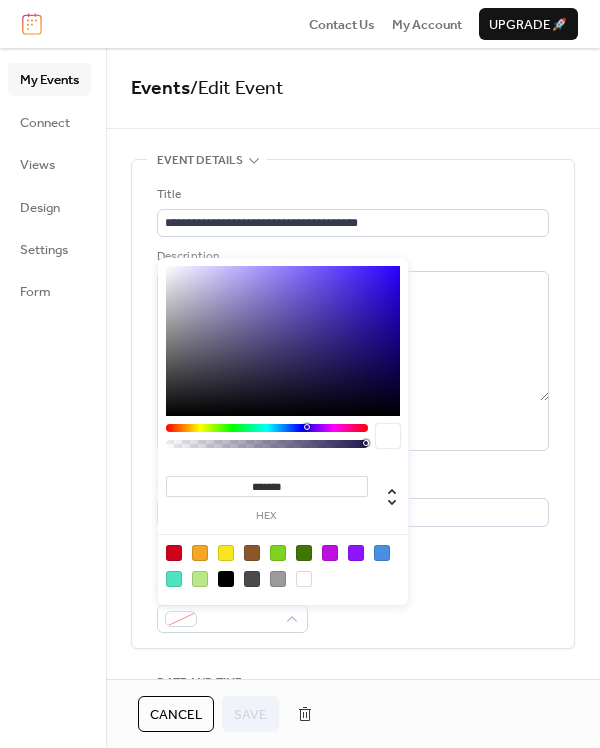 click at bounding box center [304, 553] 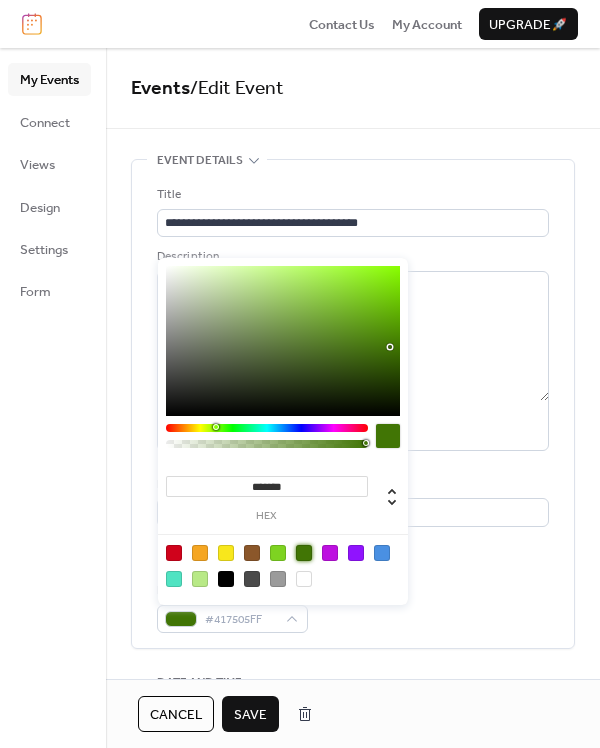 click on "Save" at bounding box center [250, 715] 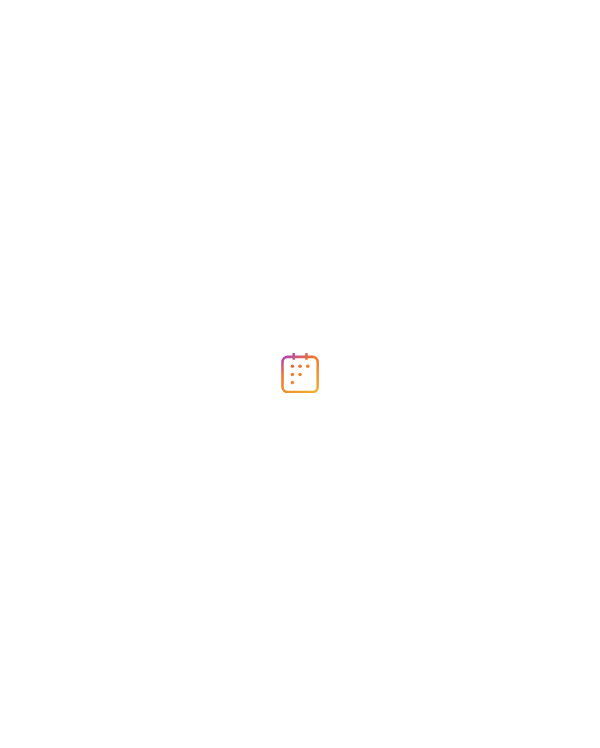scroll, scrollTop: 0, scrollLeft: 0, axis: both 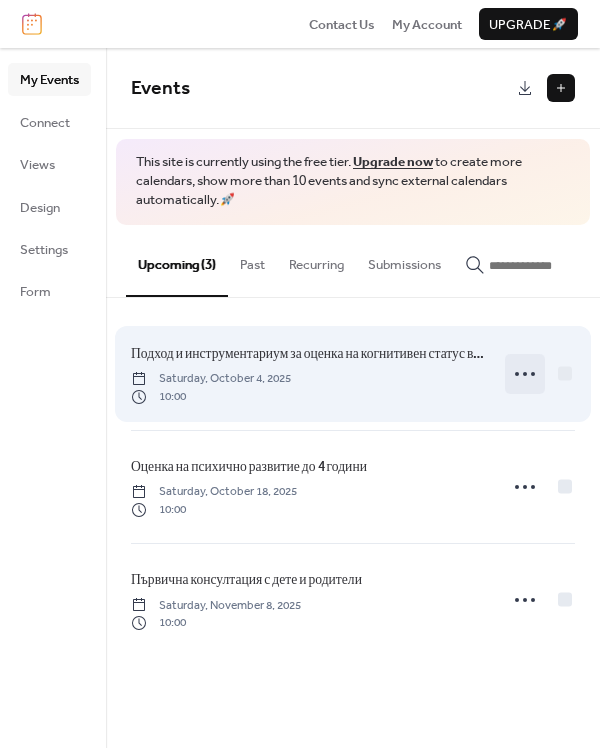 click 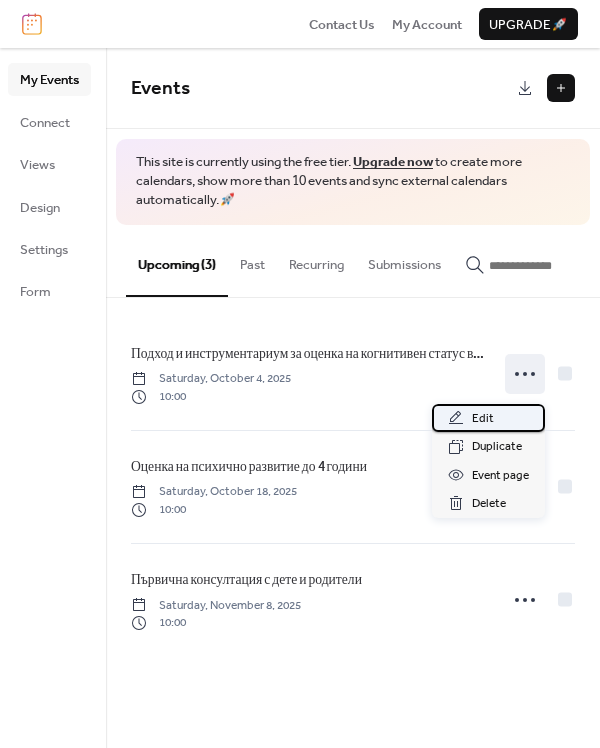 click on "Edit" at bounding box center (483, 419) 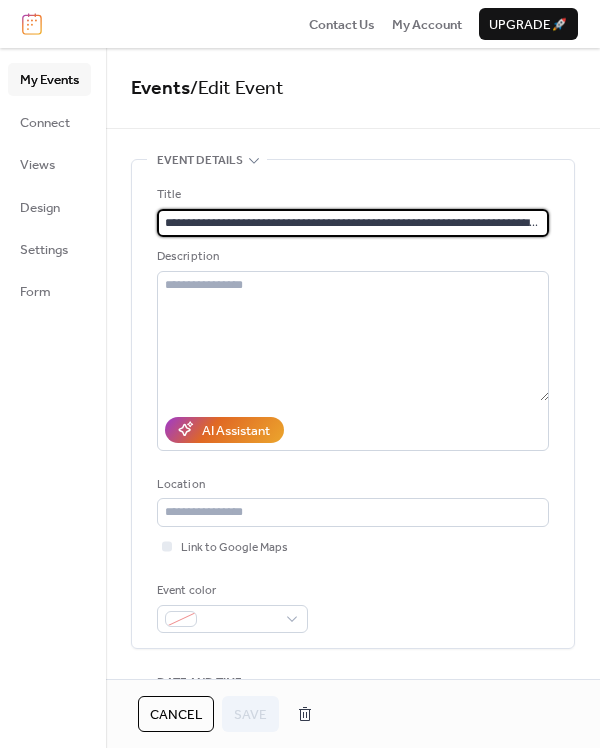 scroll, scrollTop: 0, scrollLeft: 33, axis: horizontal 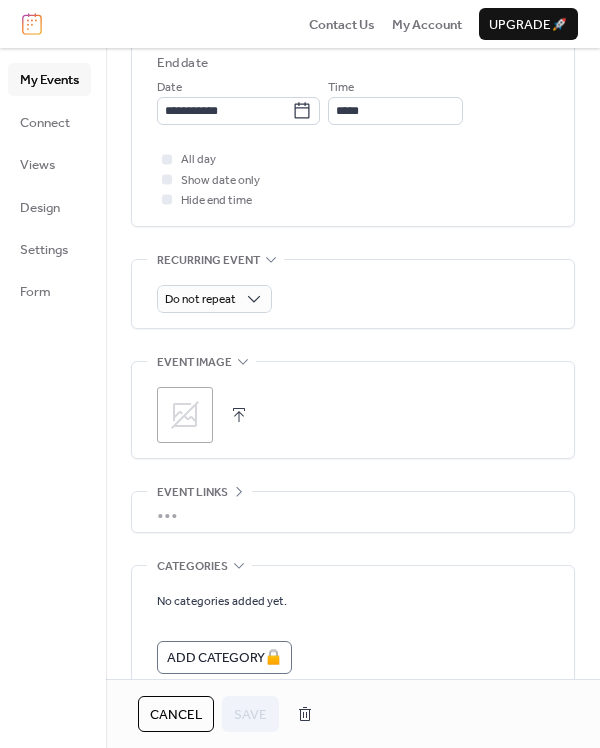 click on ";" at bounding box center (185, 415) 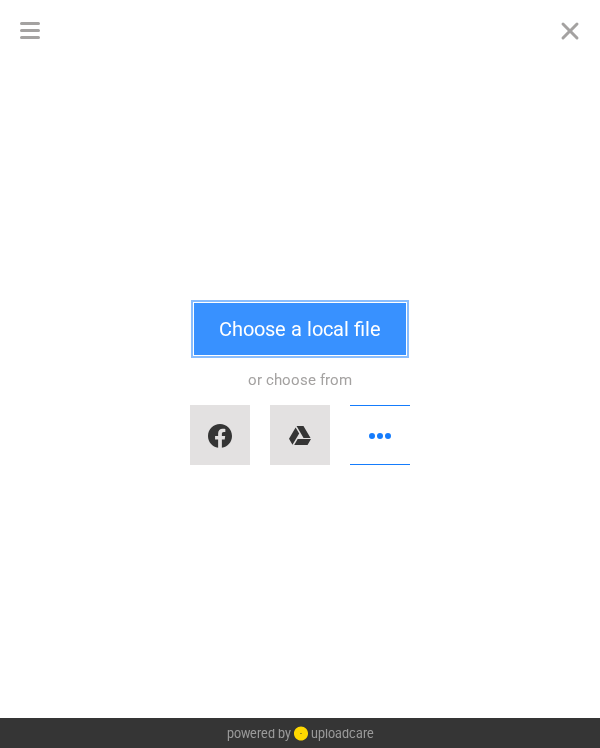 click on "Choose a local file" at bounding box center (300, 329) 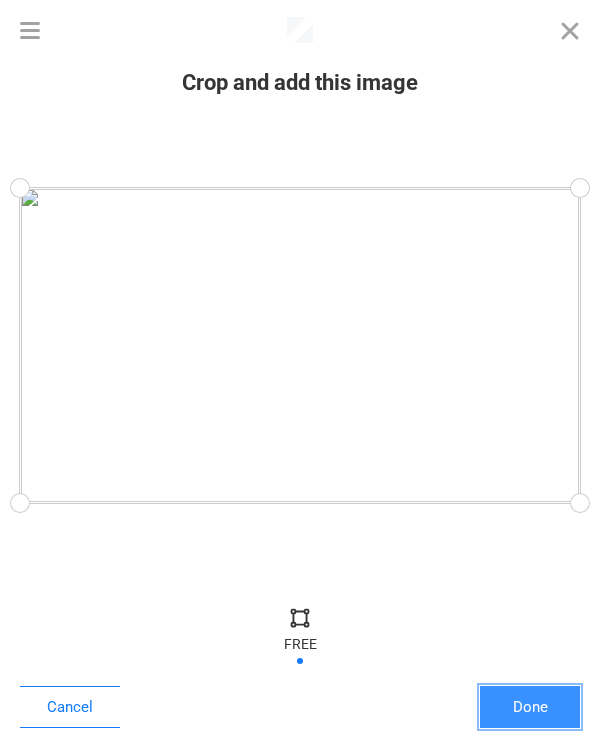 click on "Done" at bounding box center (530, 707) 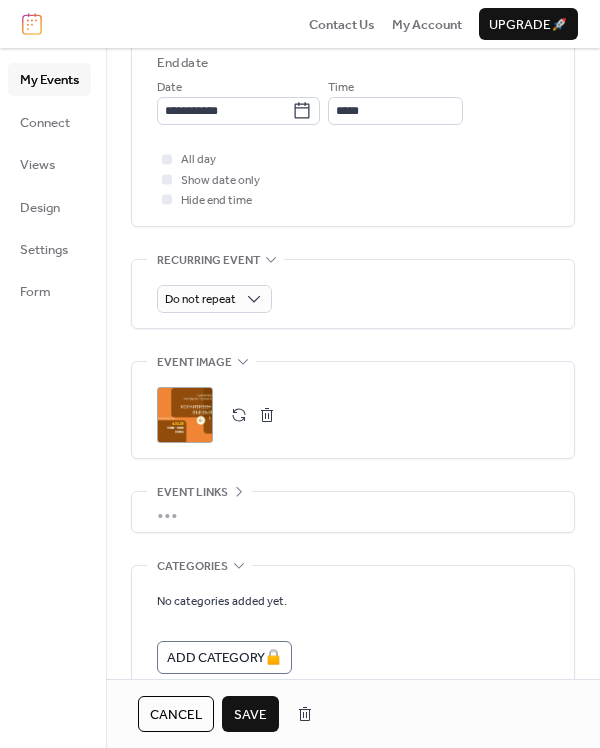 click on "Save" at bounding box center [250, 715] 